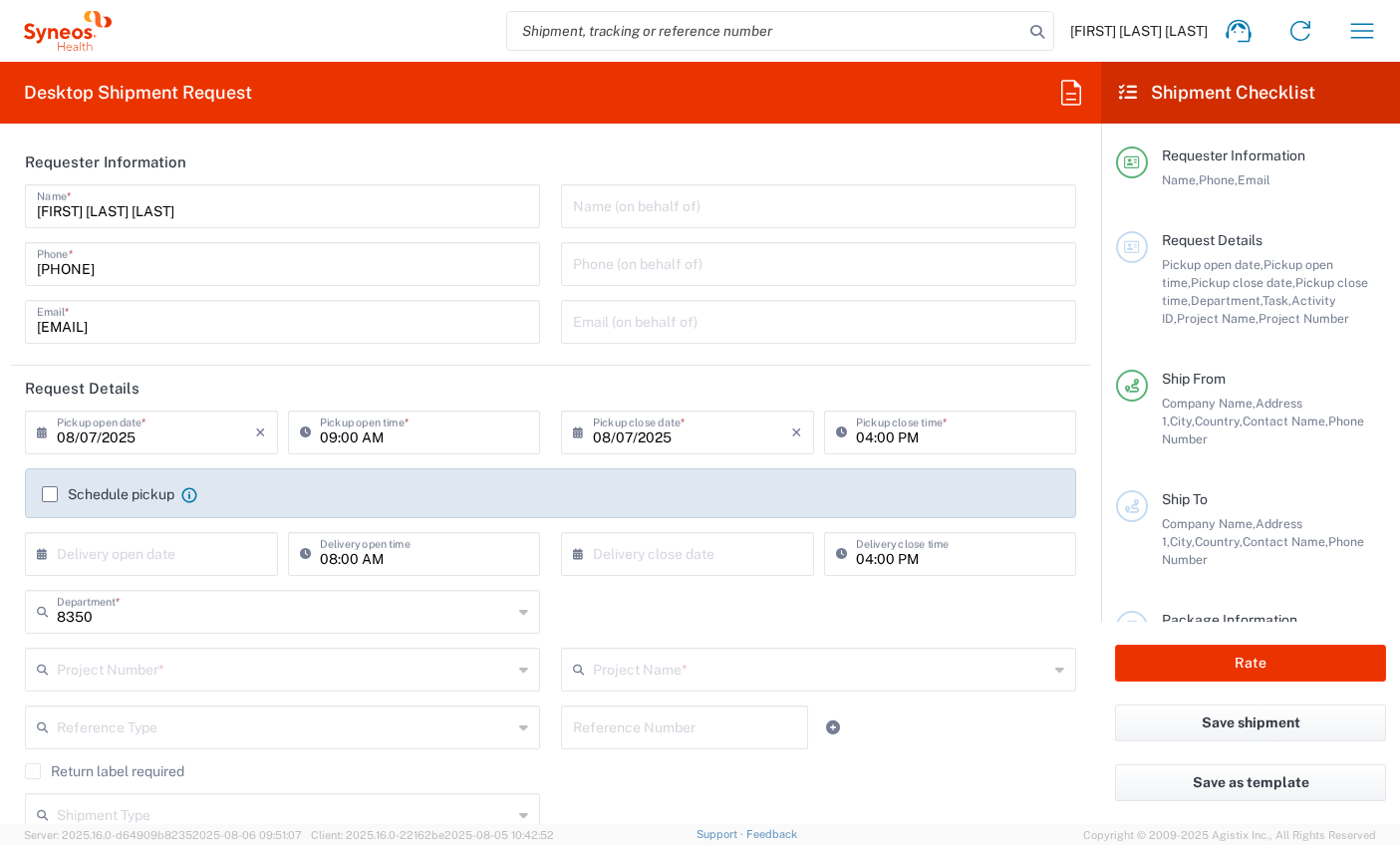 scroll, scrollTop: 0, scrollLeft: 0, axis: both 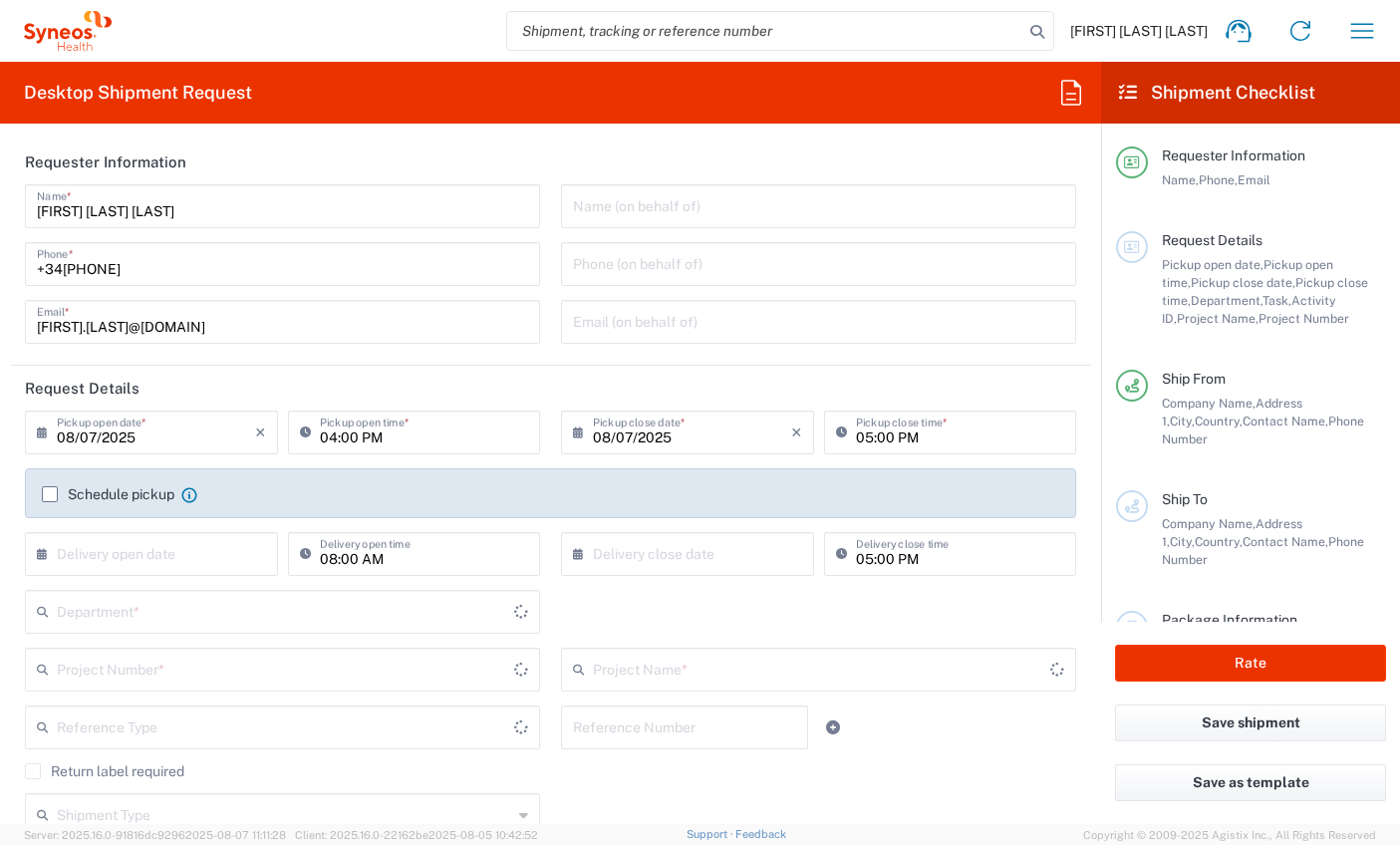 type on "Comunidad de Madrid" 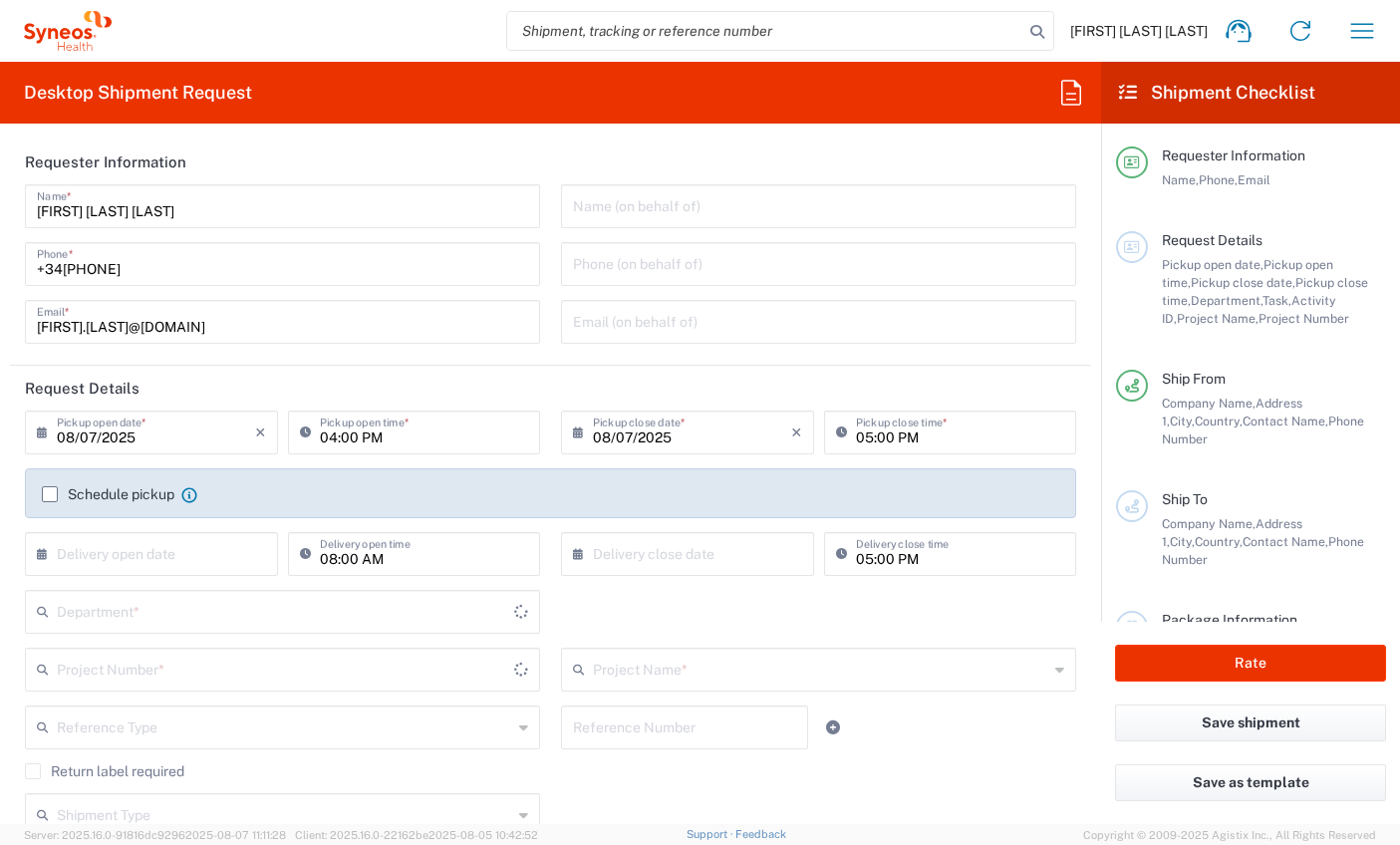 type on "8350" 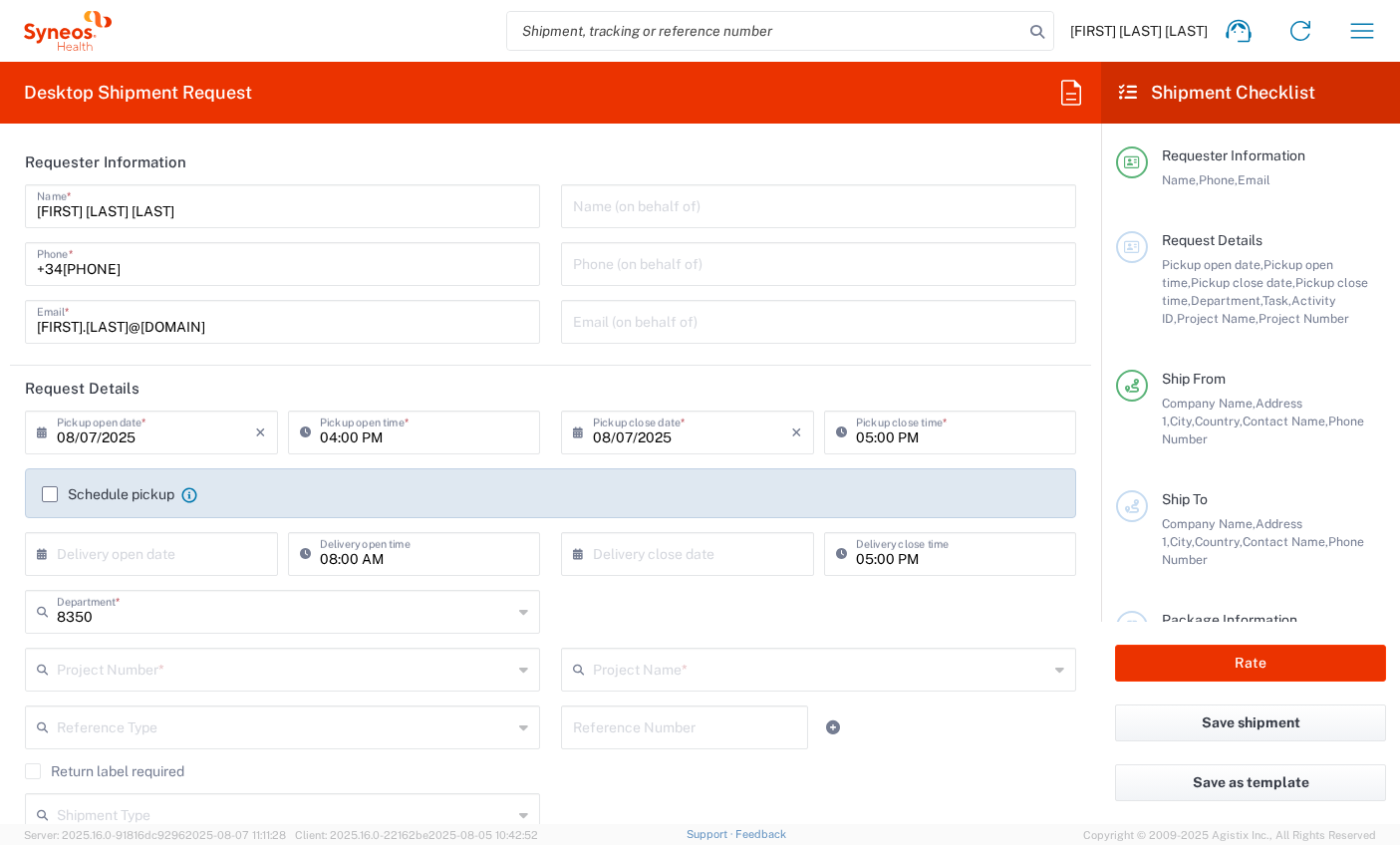 type on "Spain" 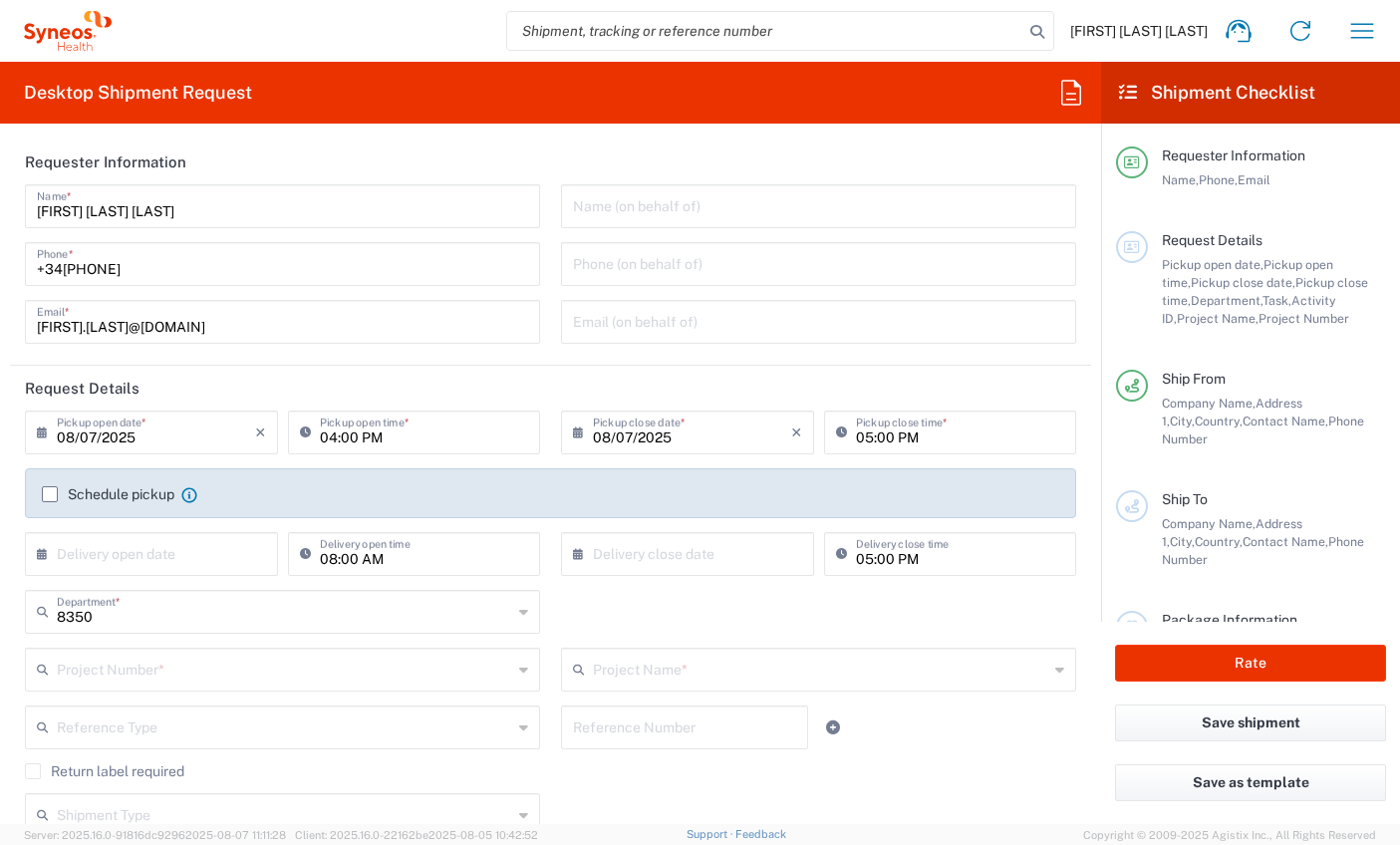 type on "Syneos Health Clinical Spain" 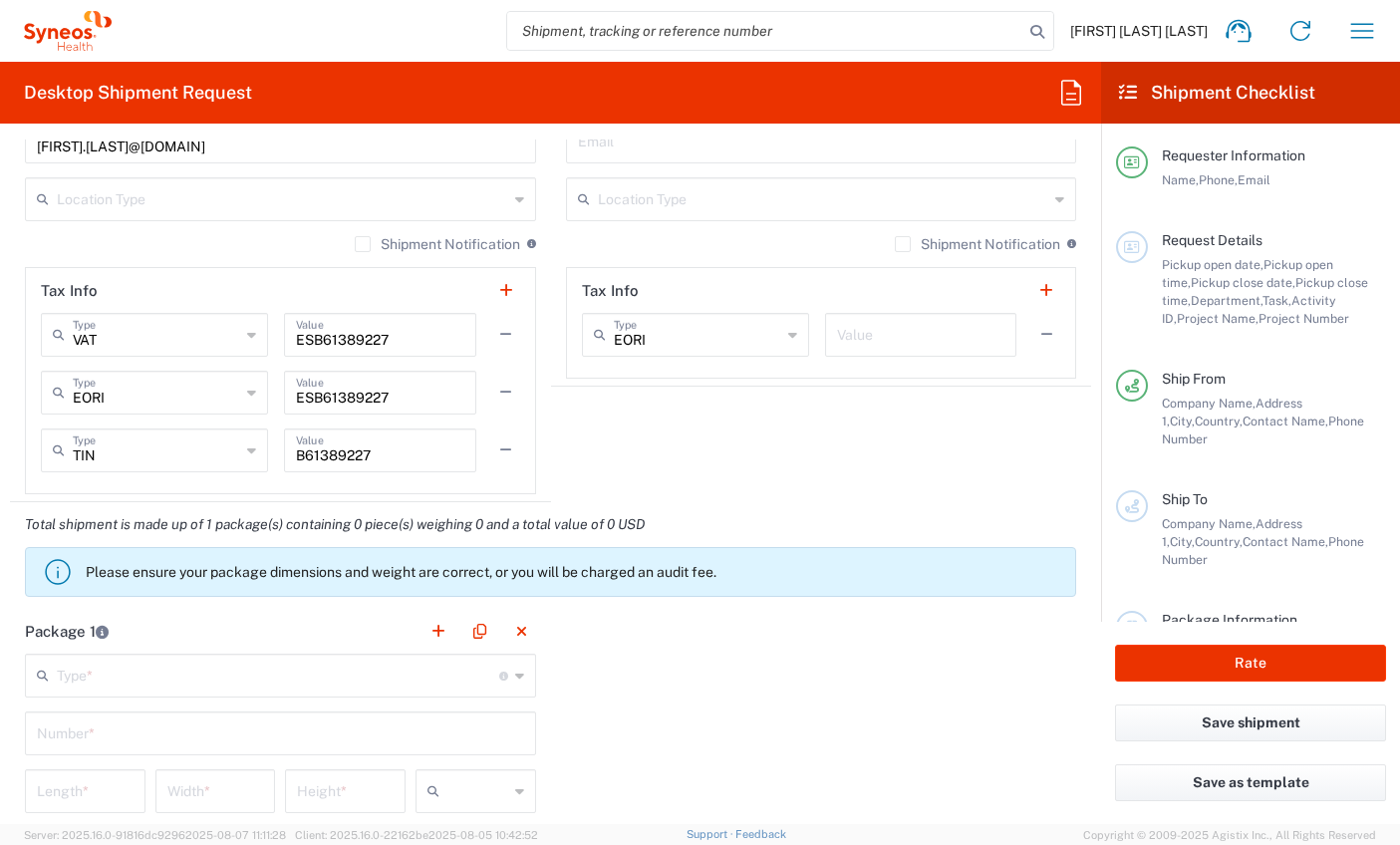 scroll, scrollTop: 1426, scrollLeft: 0, axis: vertical 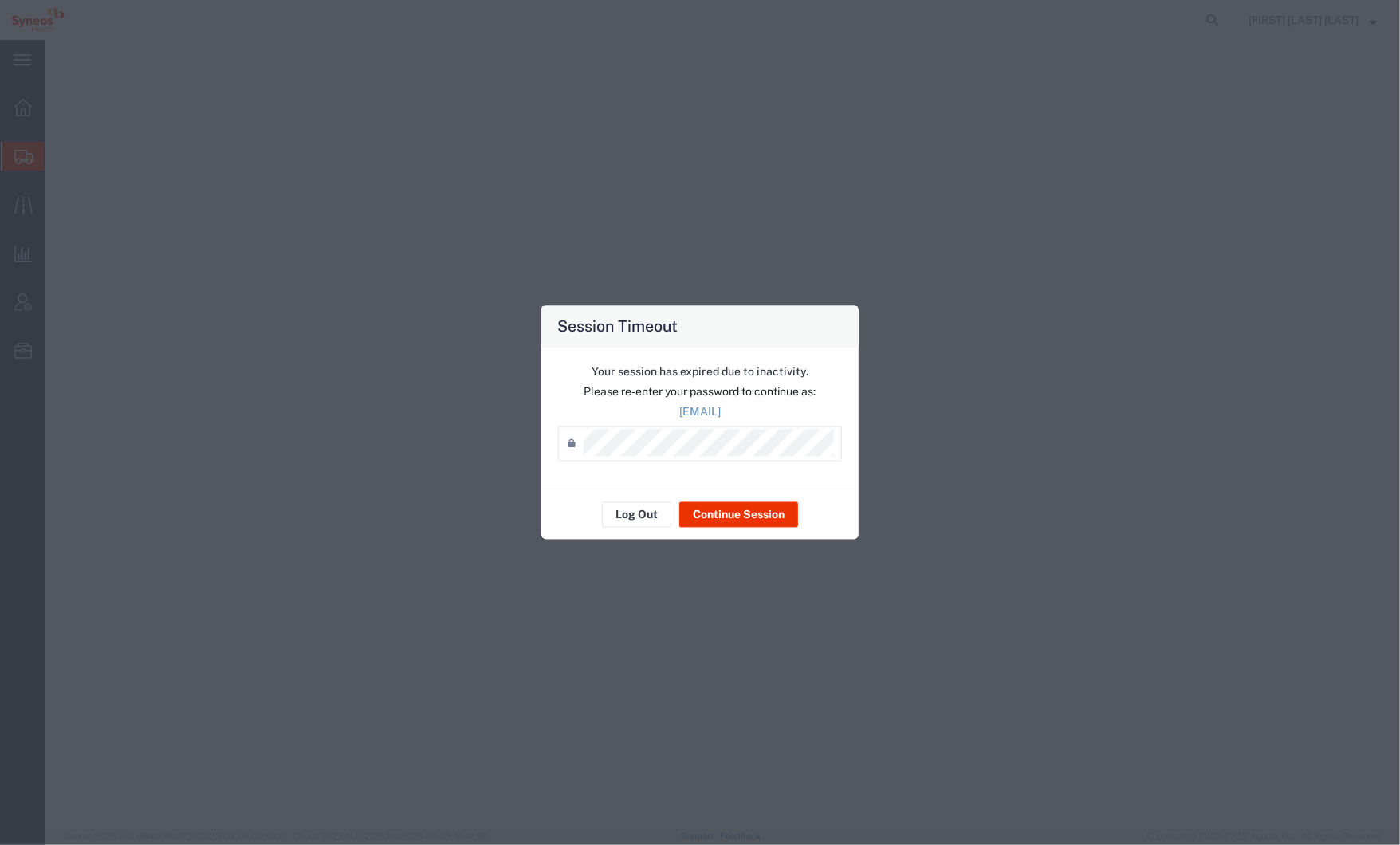 select 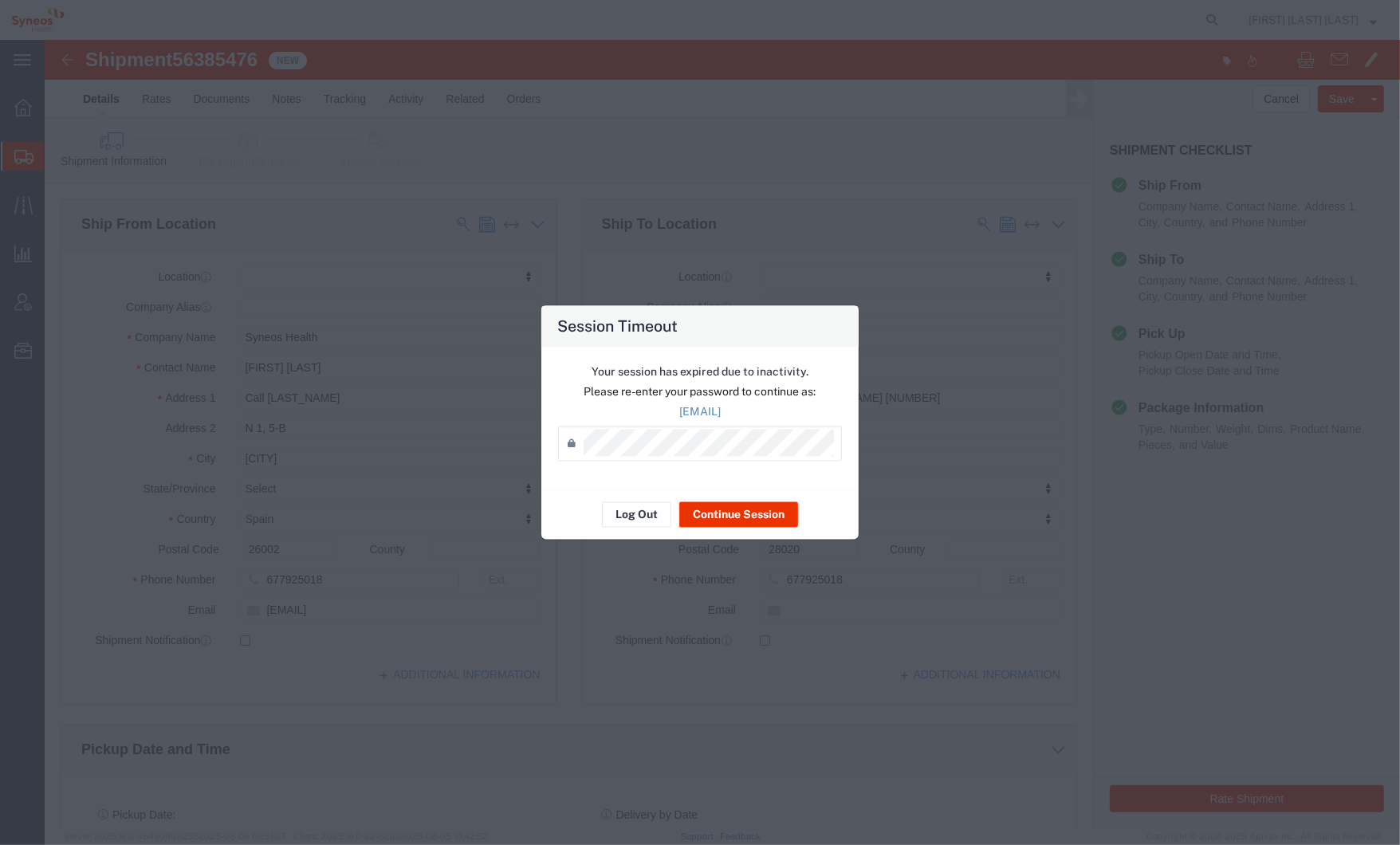 scroll, scrollTop: 0, scrollLeft: 0, axis: both 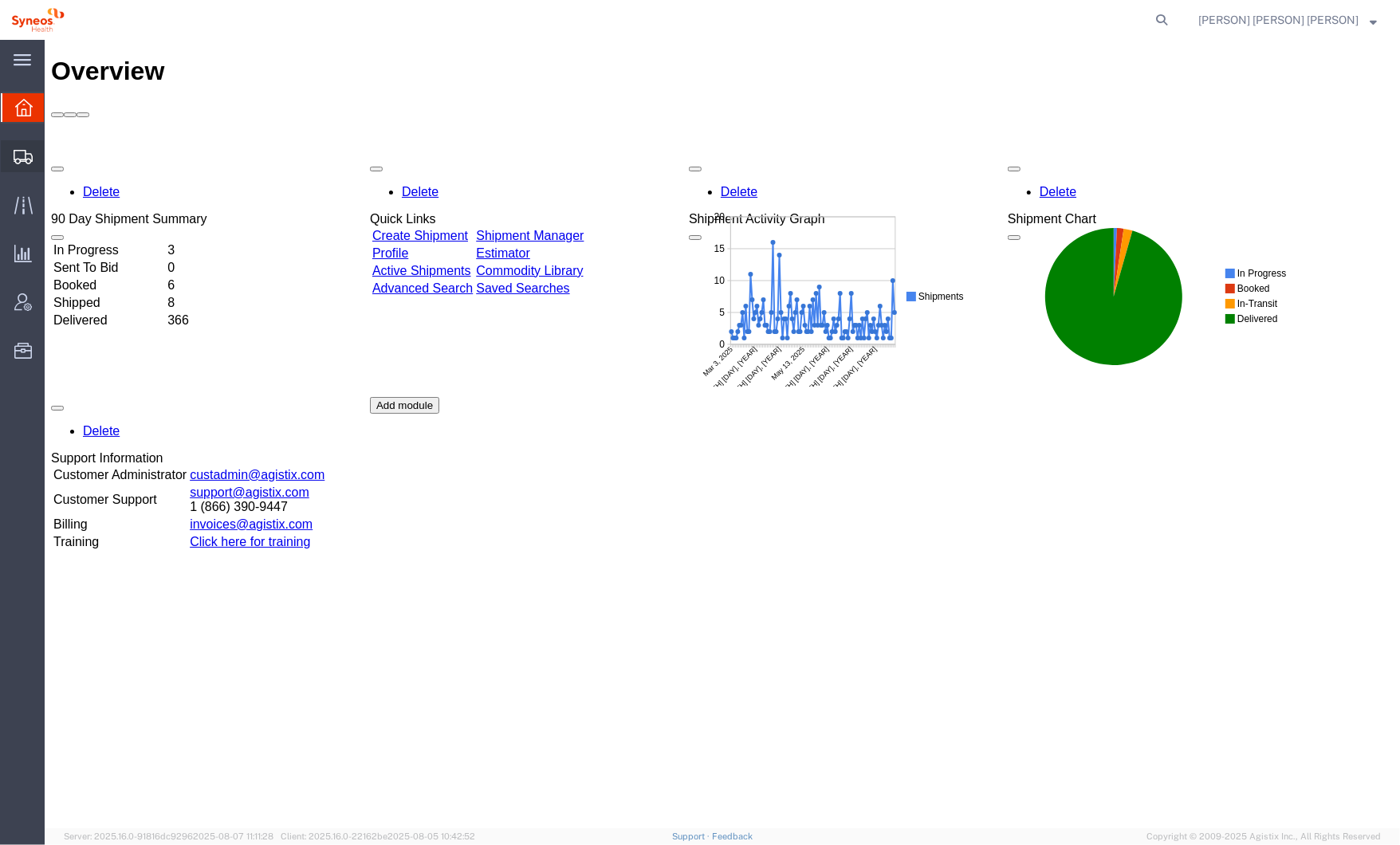 click 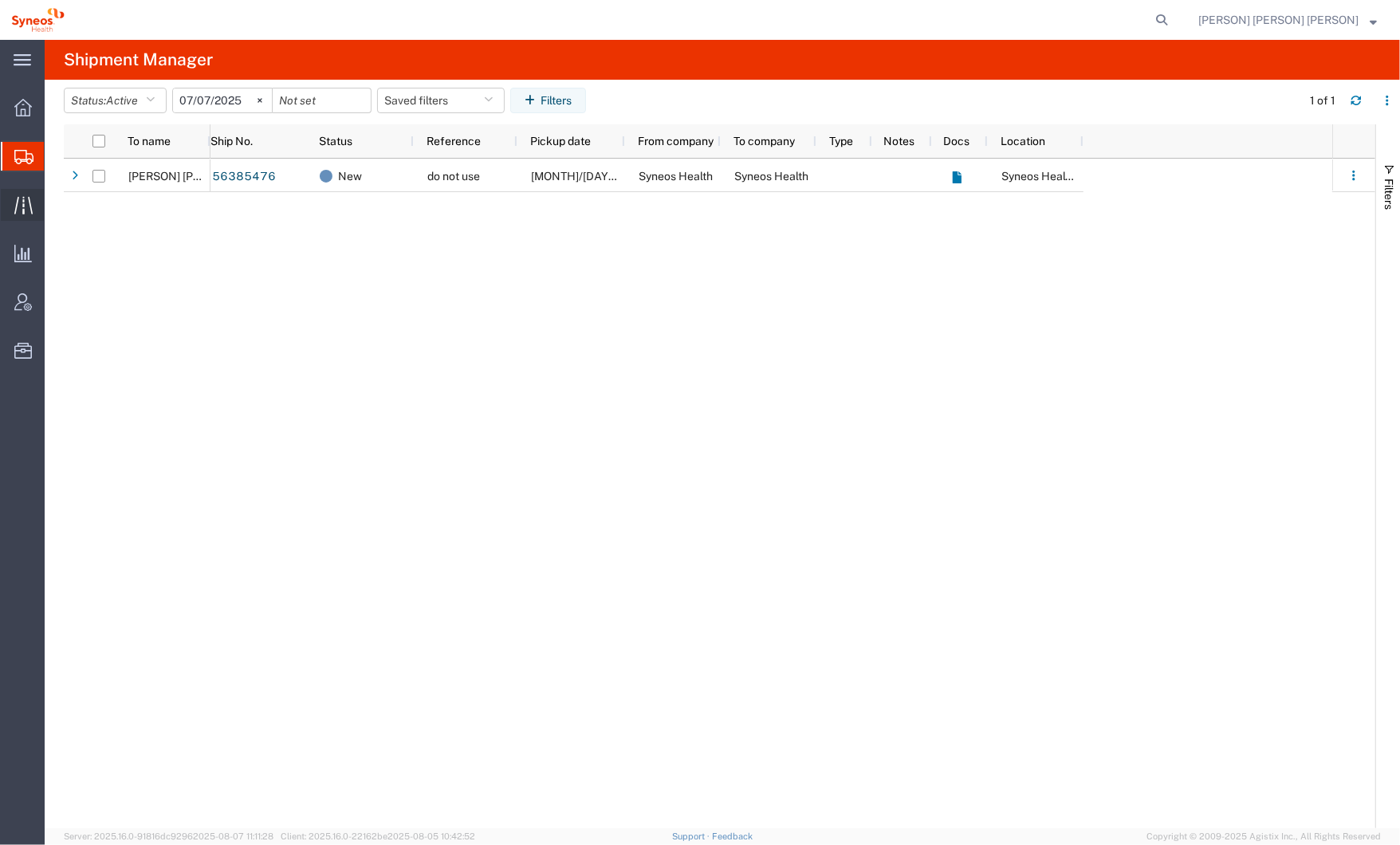 click 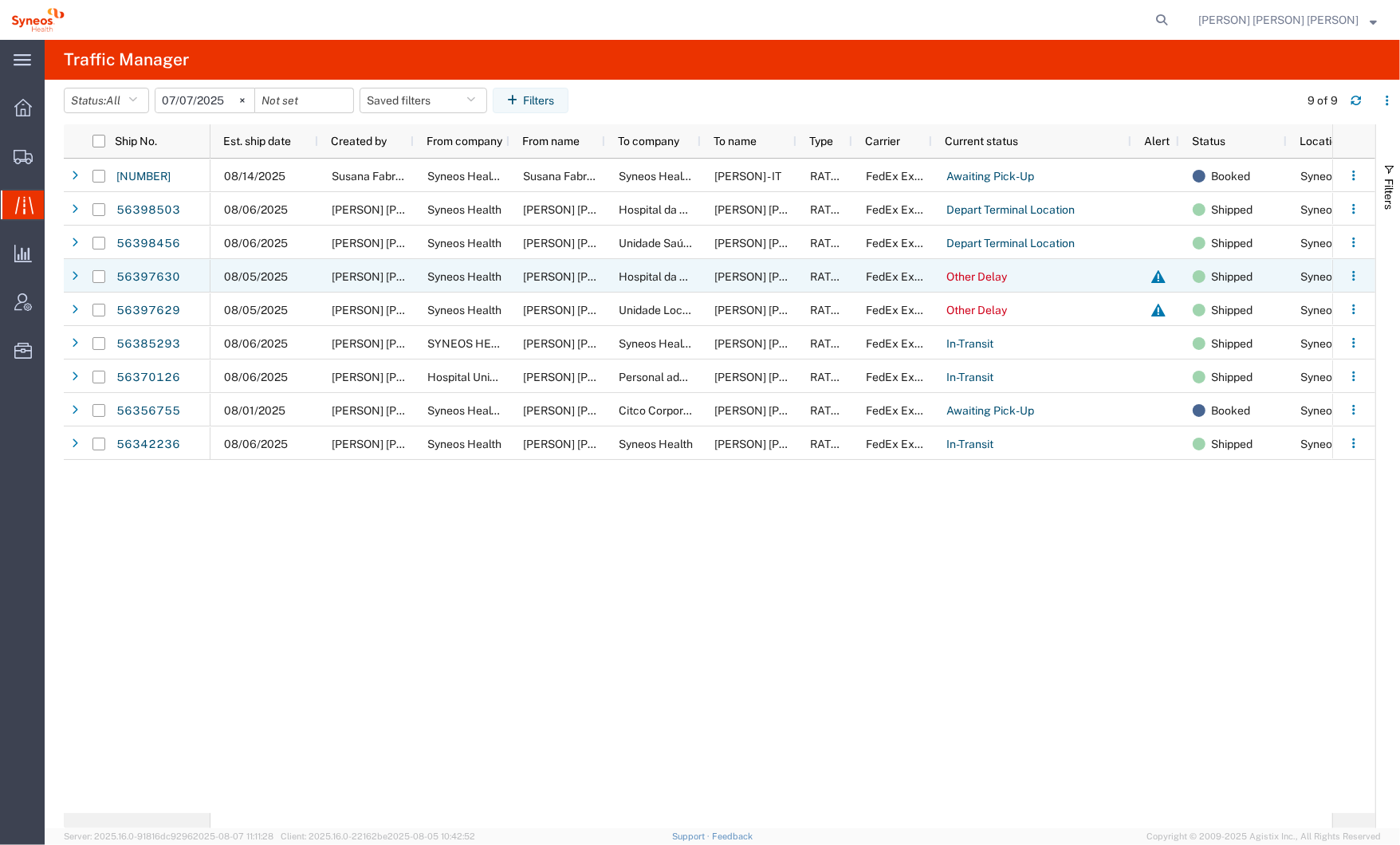 click 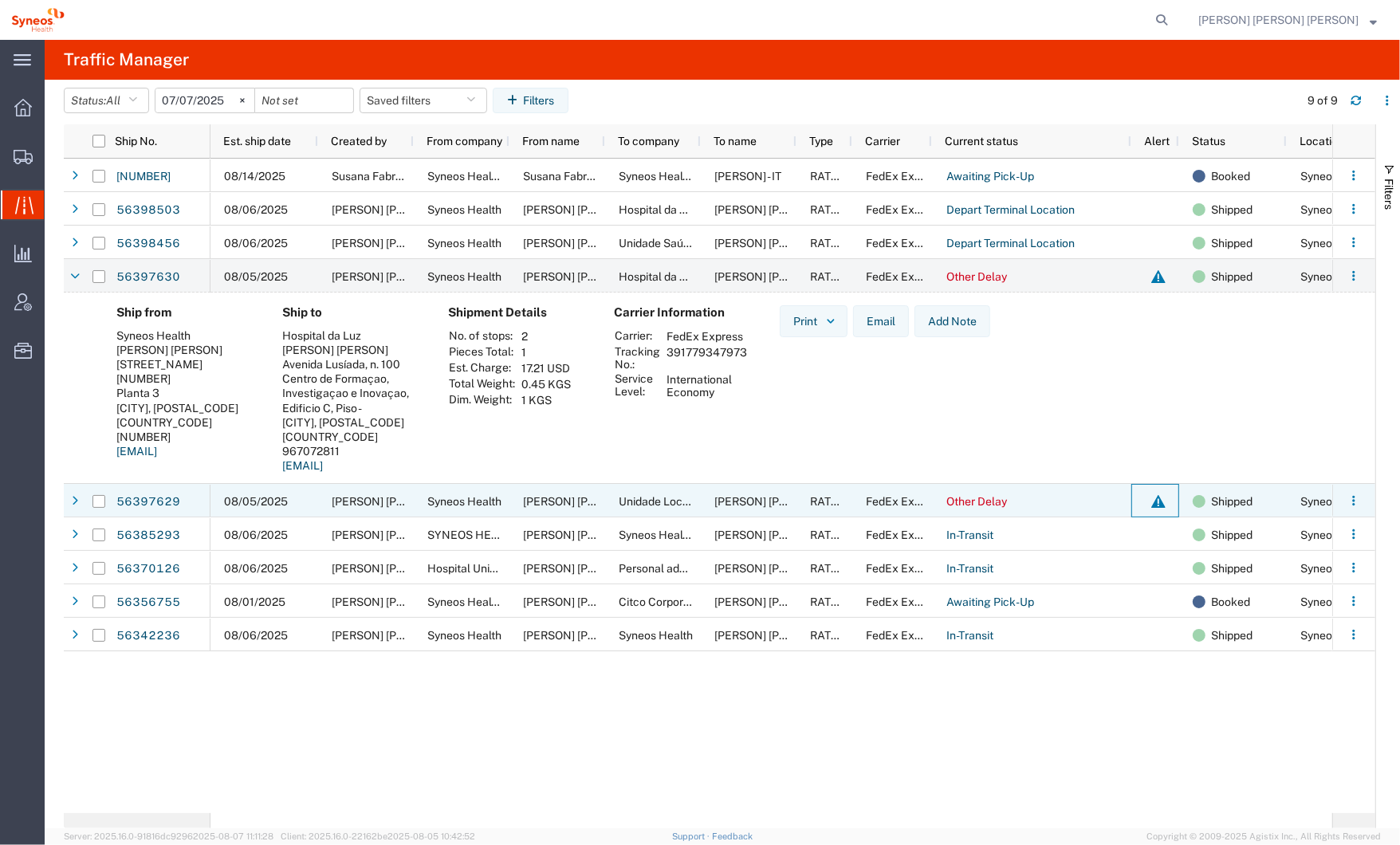 click 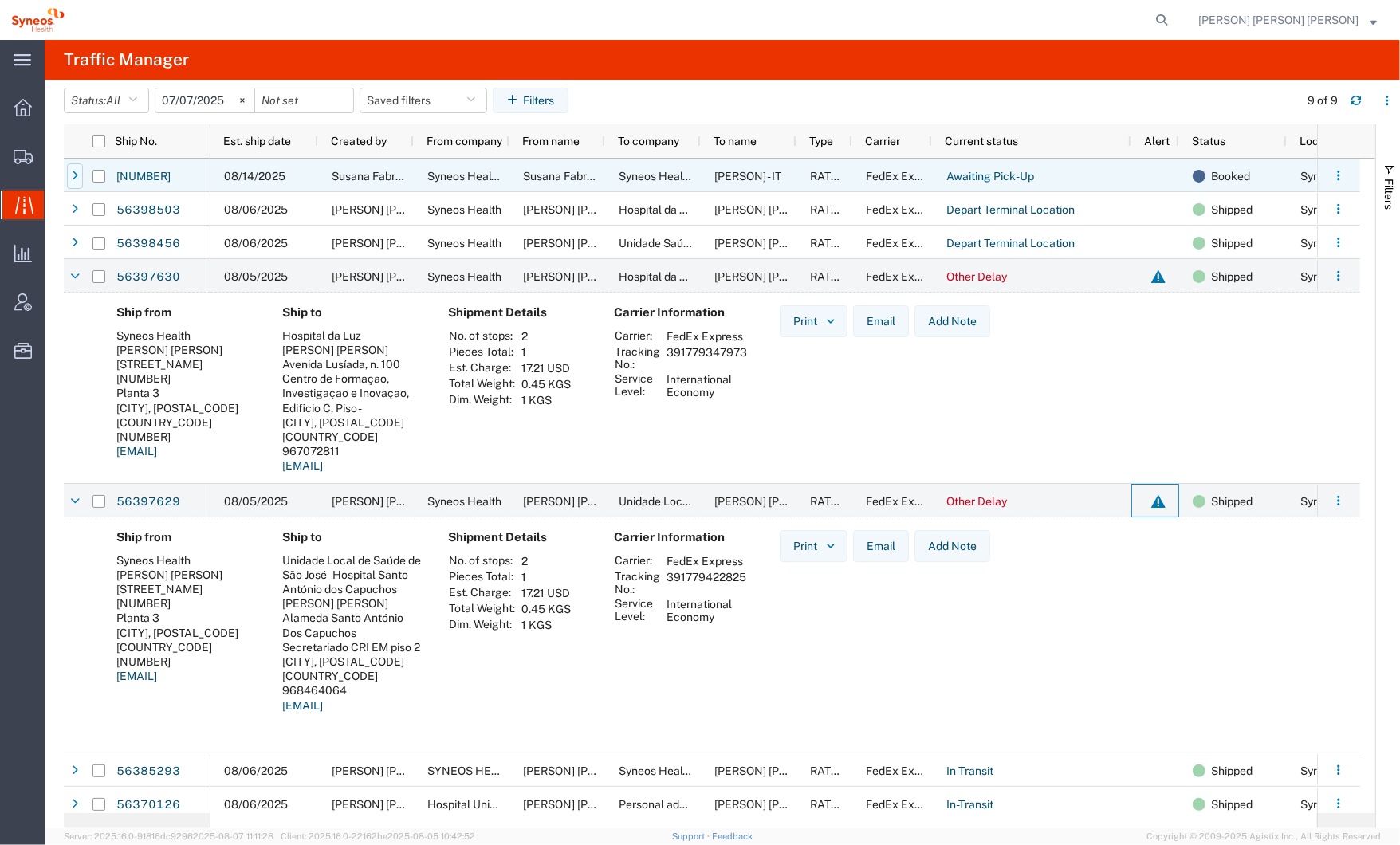 click 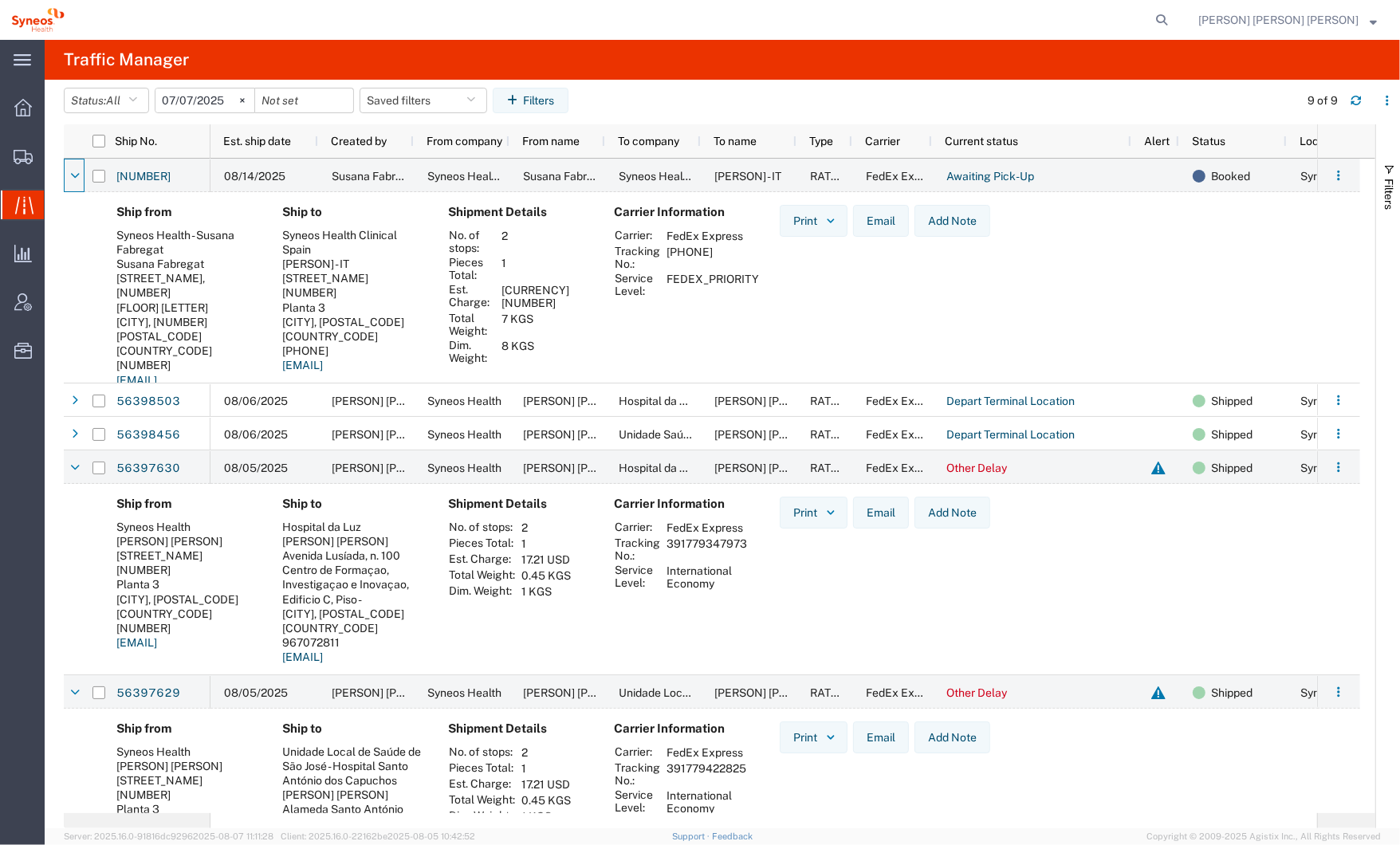 scroll, scrollTop: 0, scrollLeft: 0, axis: both 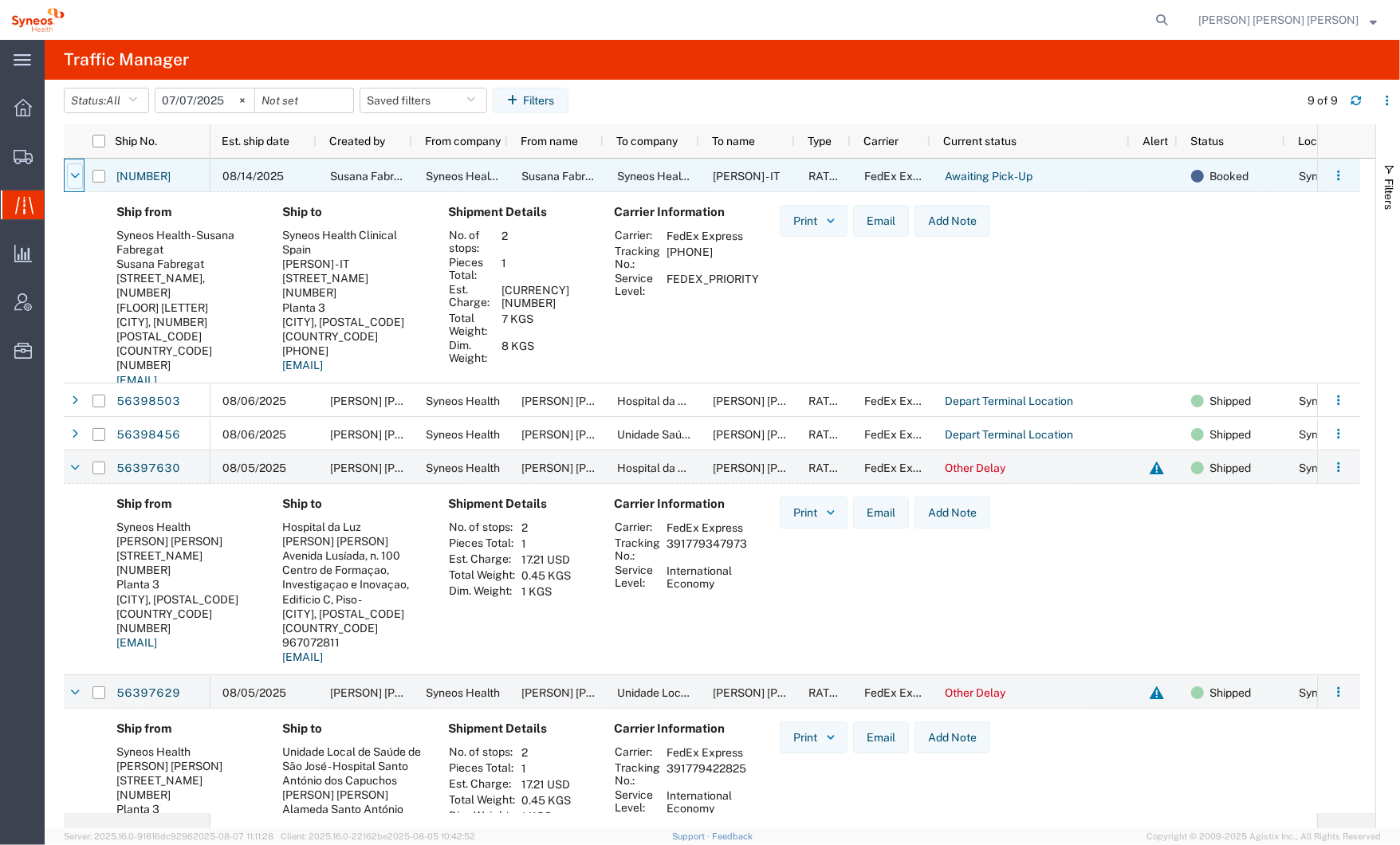 click 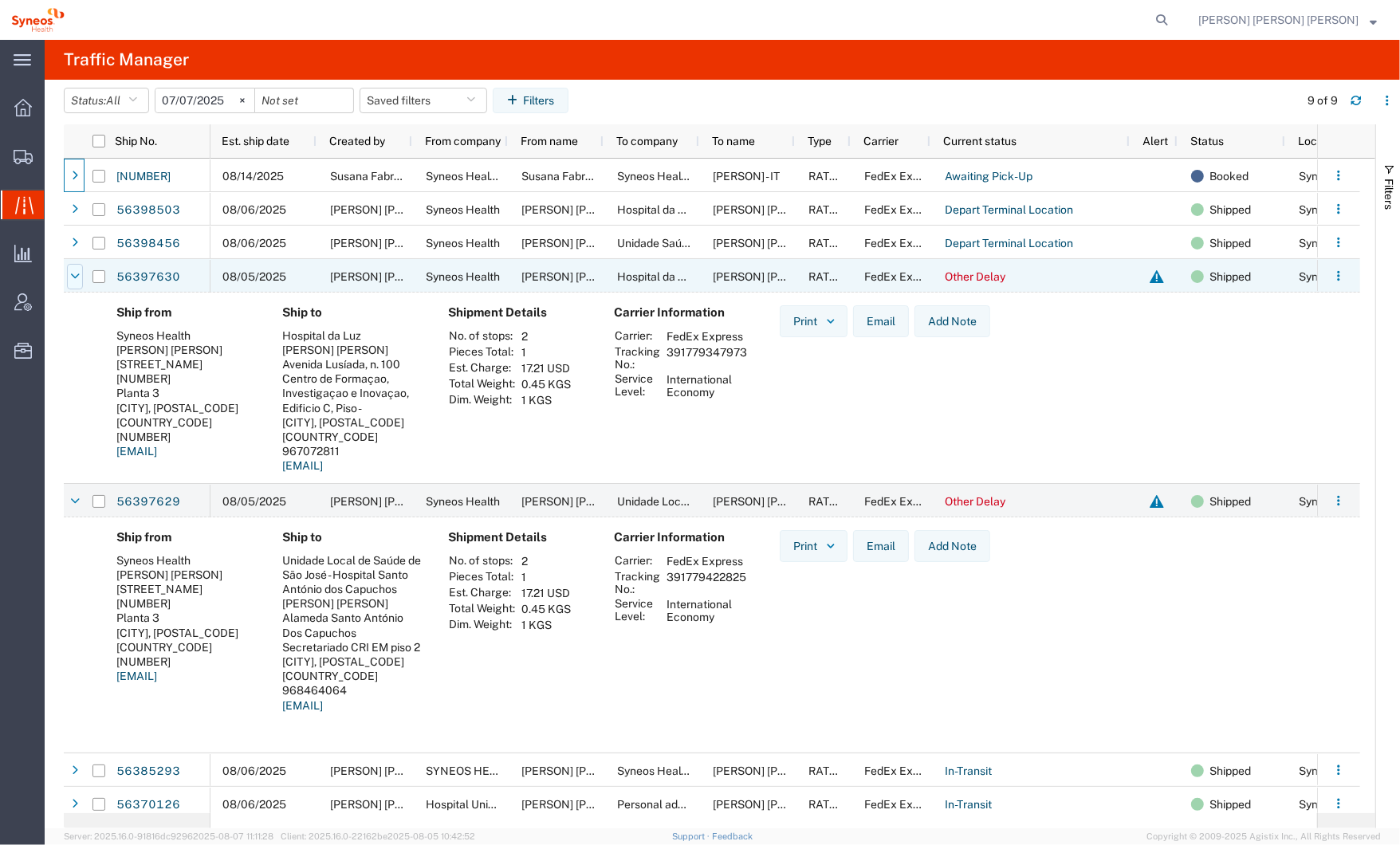 click 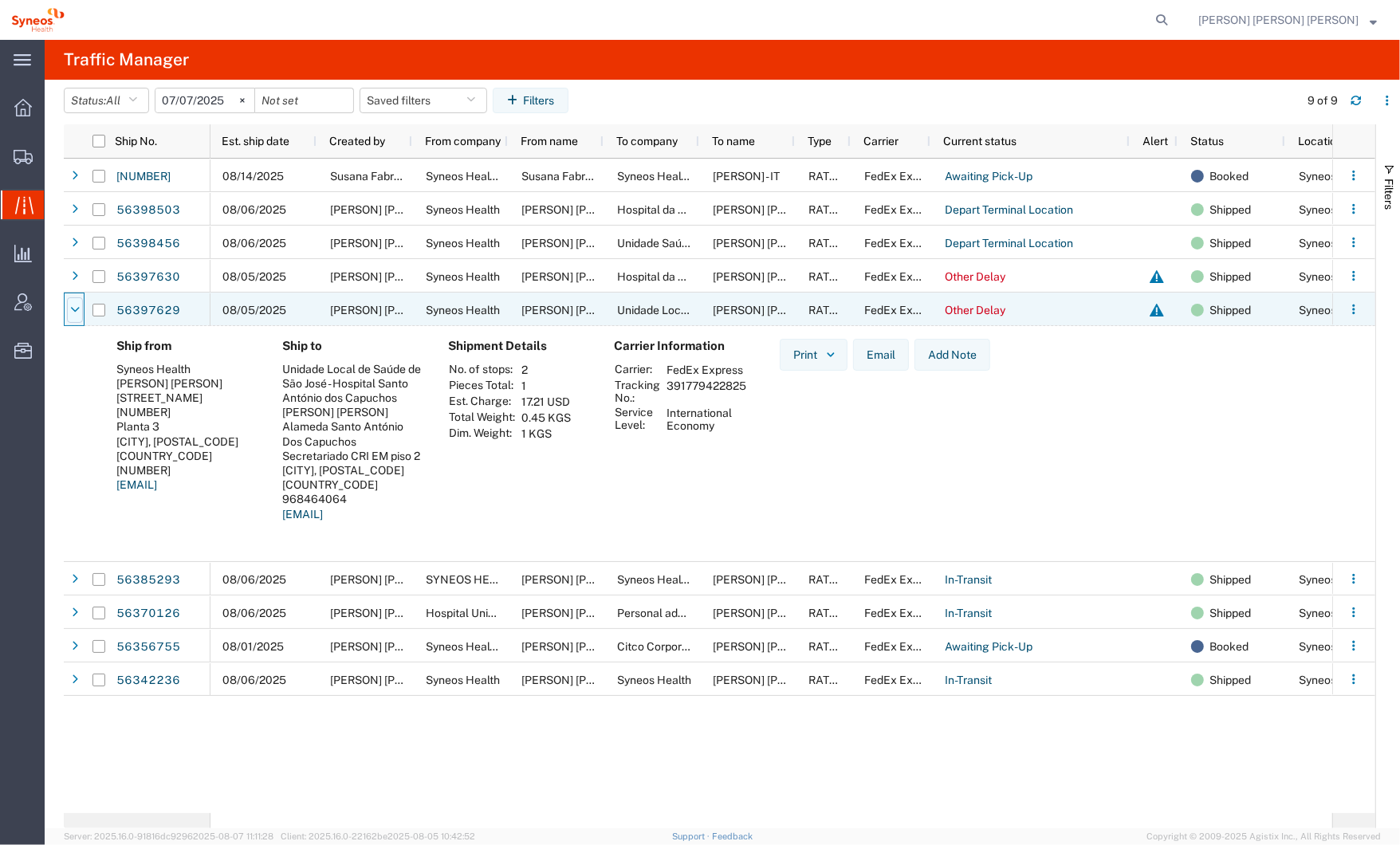 click 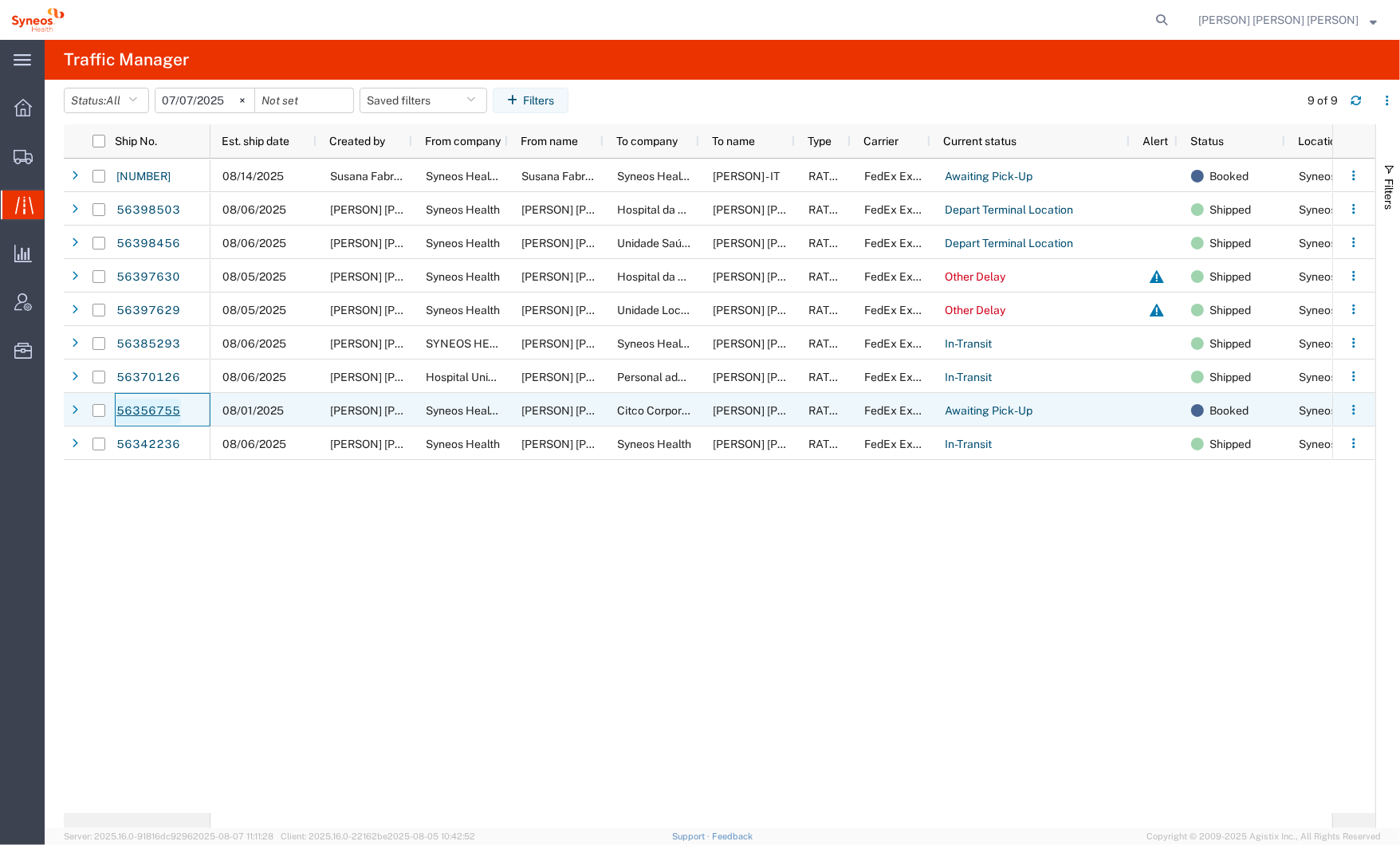 click on "56356755" 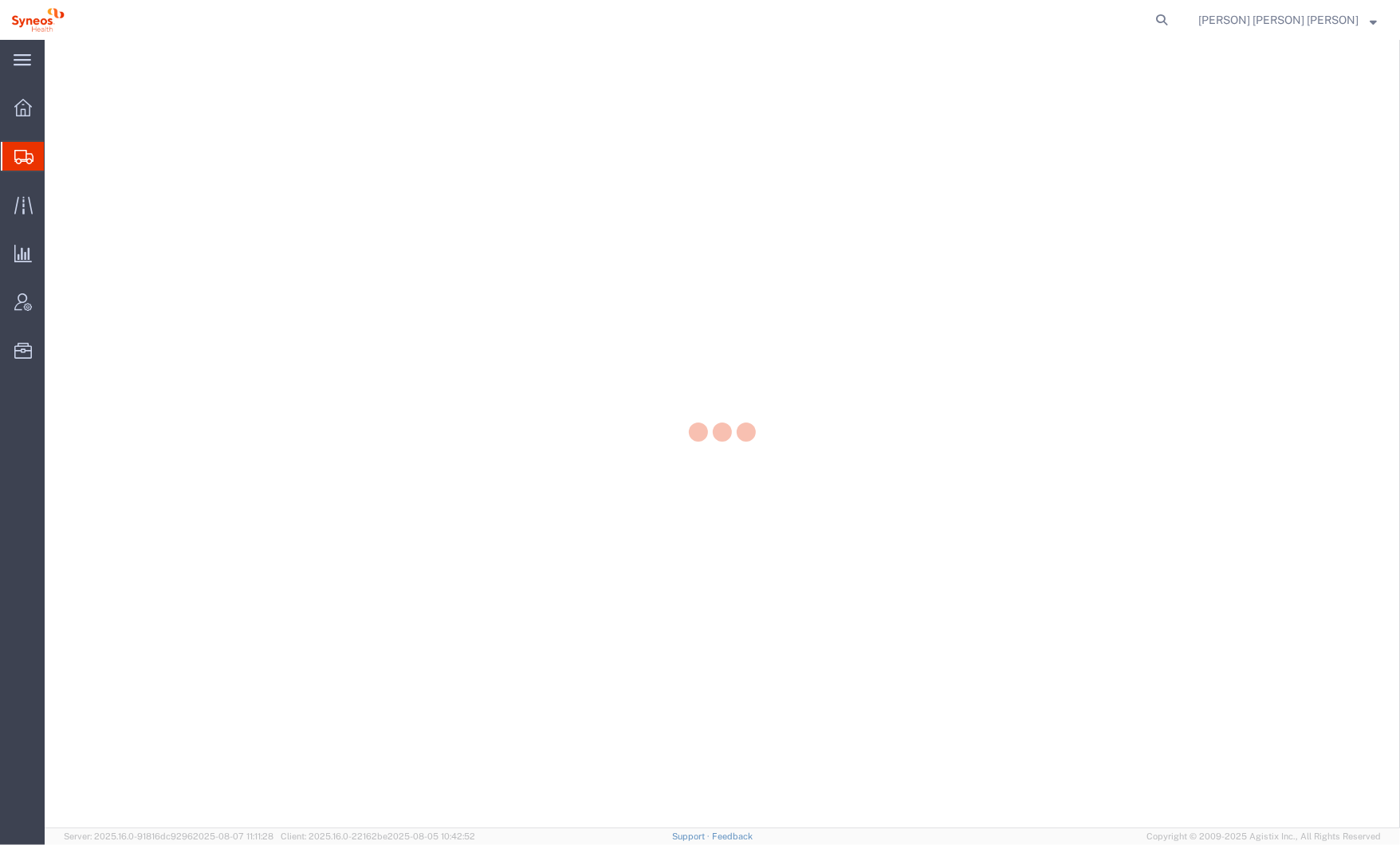 scroll, scrollTop: 0, scrollLeft: 0, axis: both 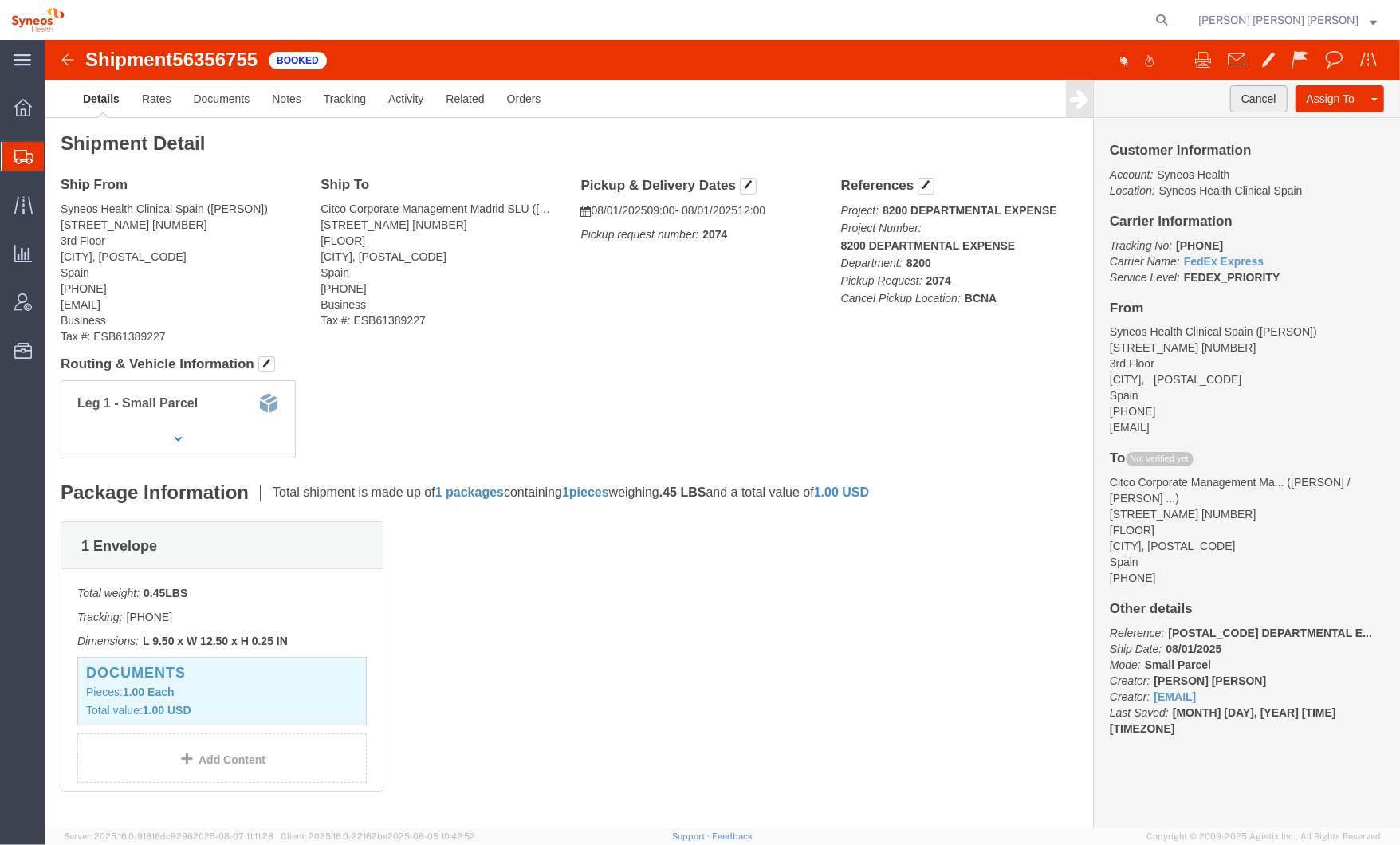 click on "Cancel" 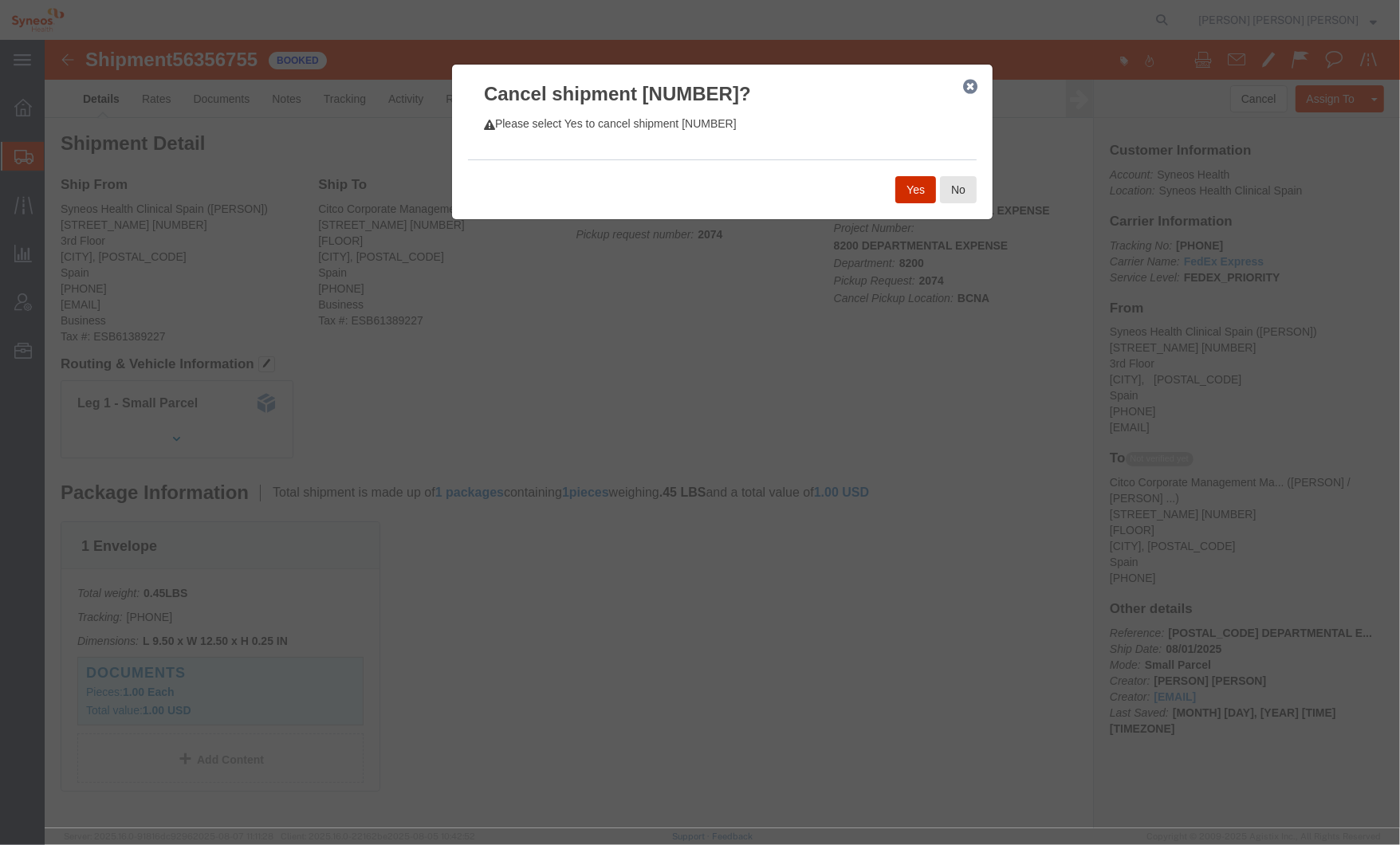 click on "Yes" 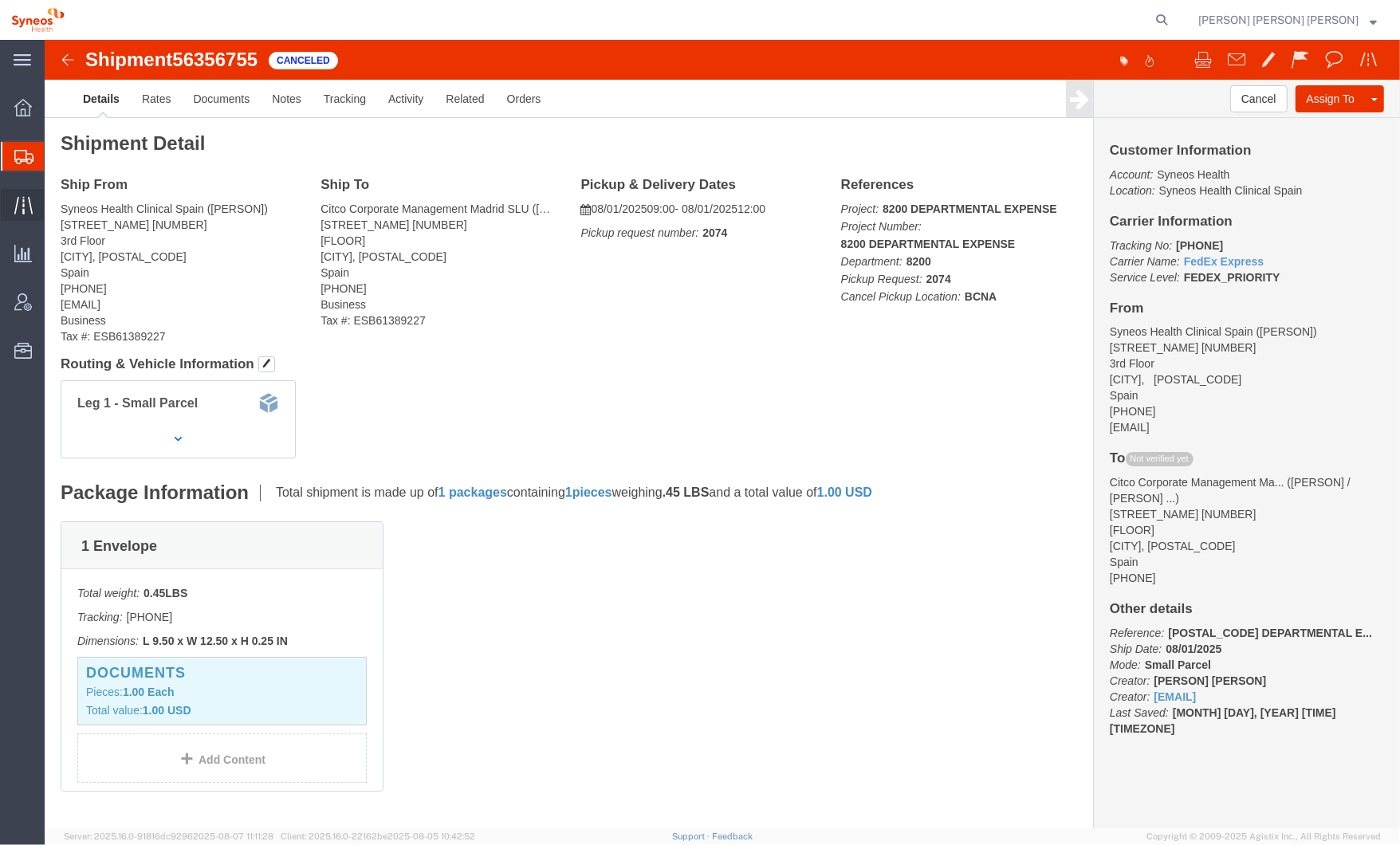 click 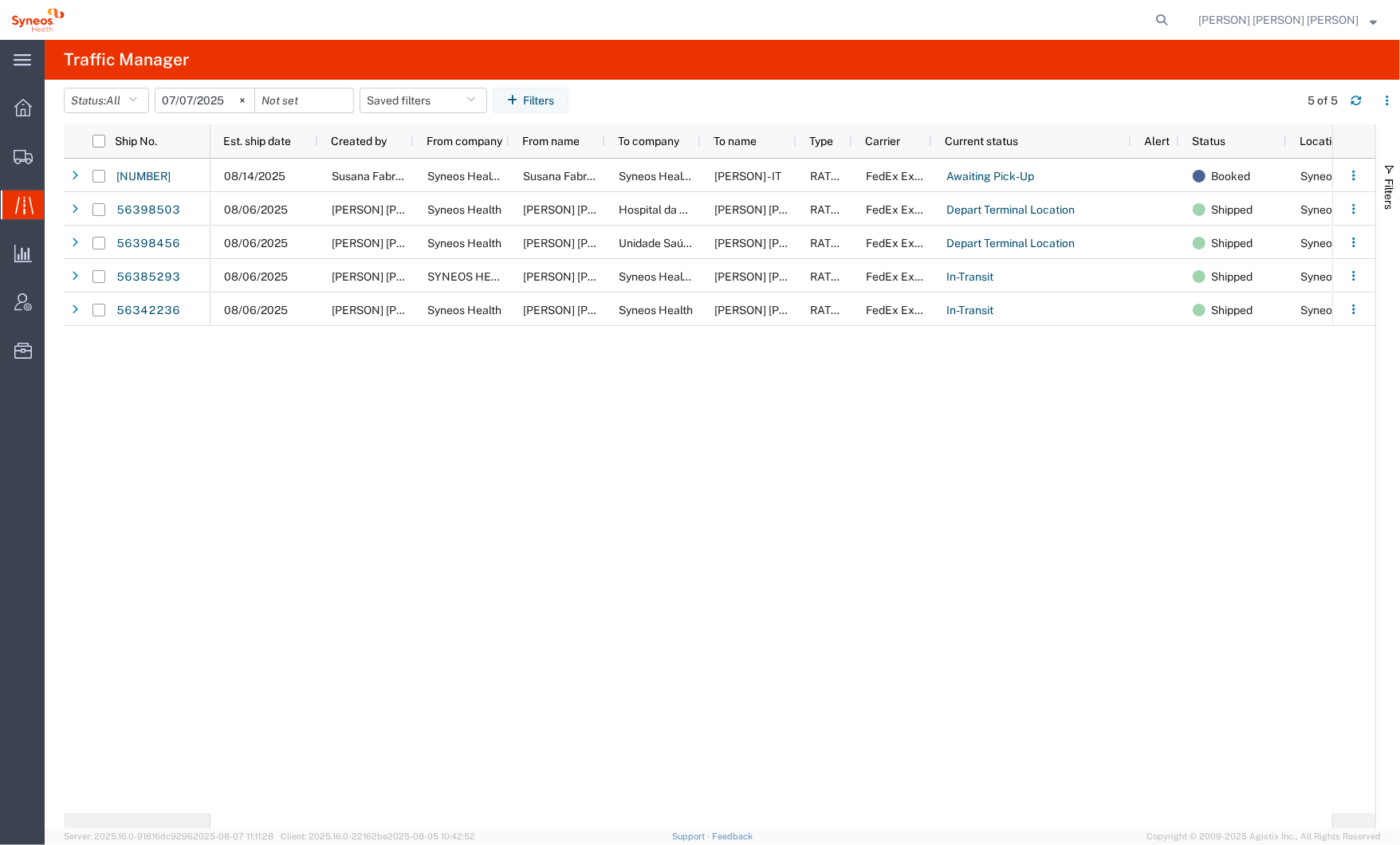 drag, startPoint x: 25, startPoint y: 158, endPoint x: 27, endPoint y: 197, distance: 39.05125 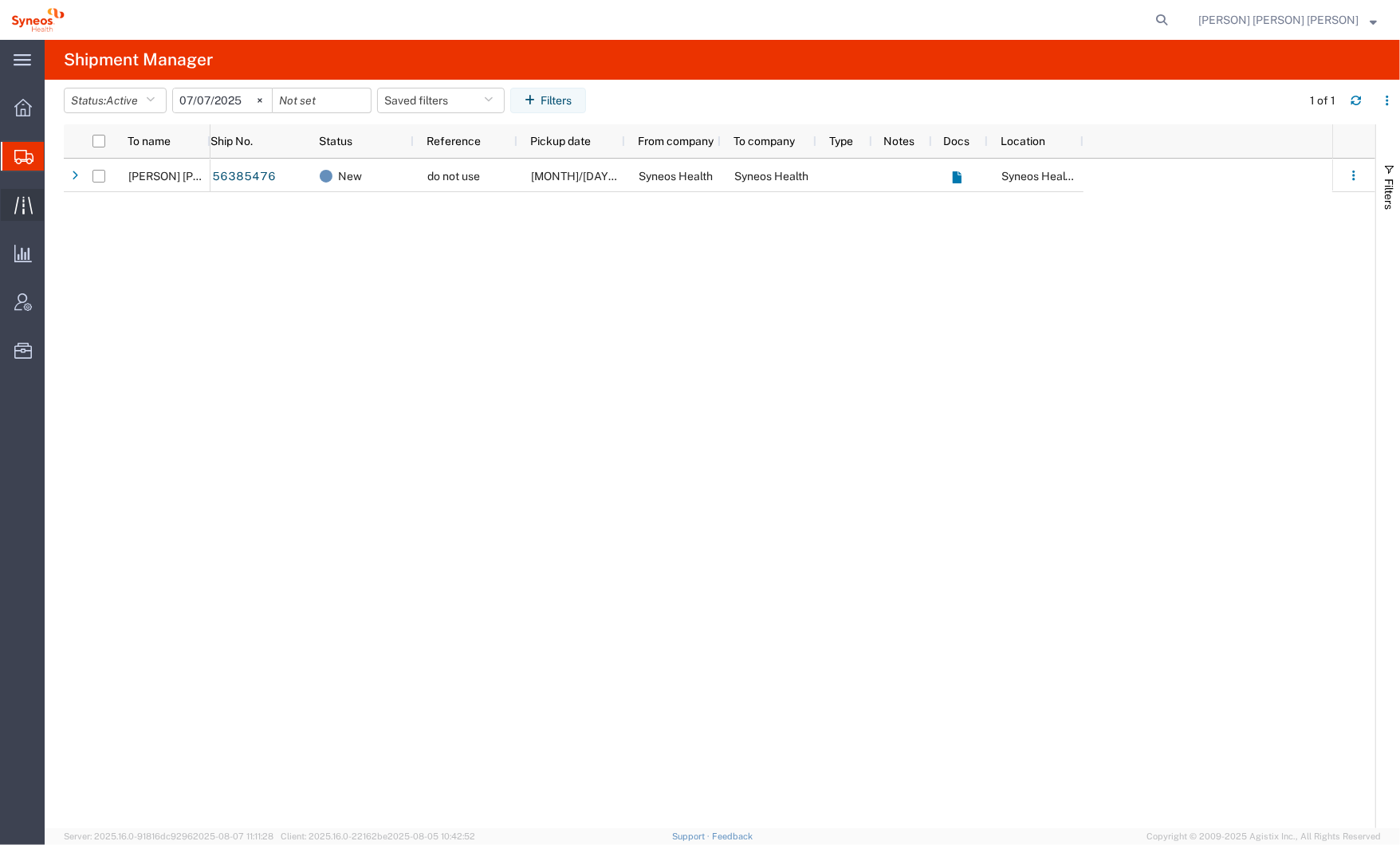 click 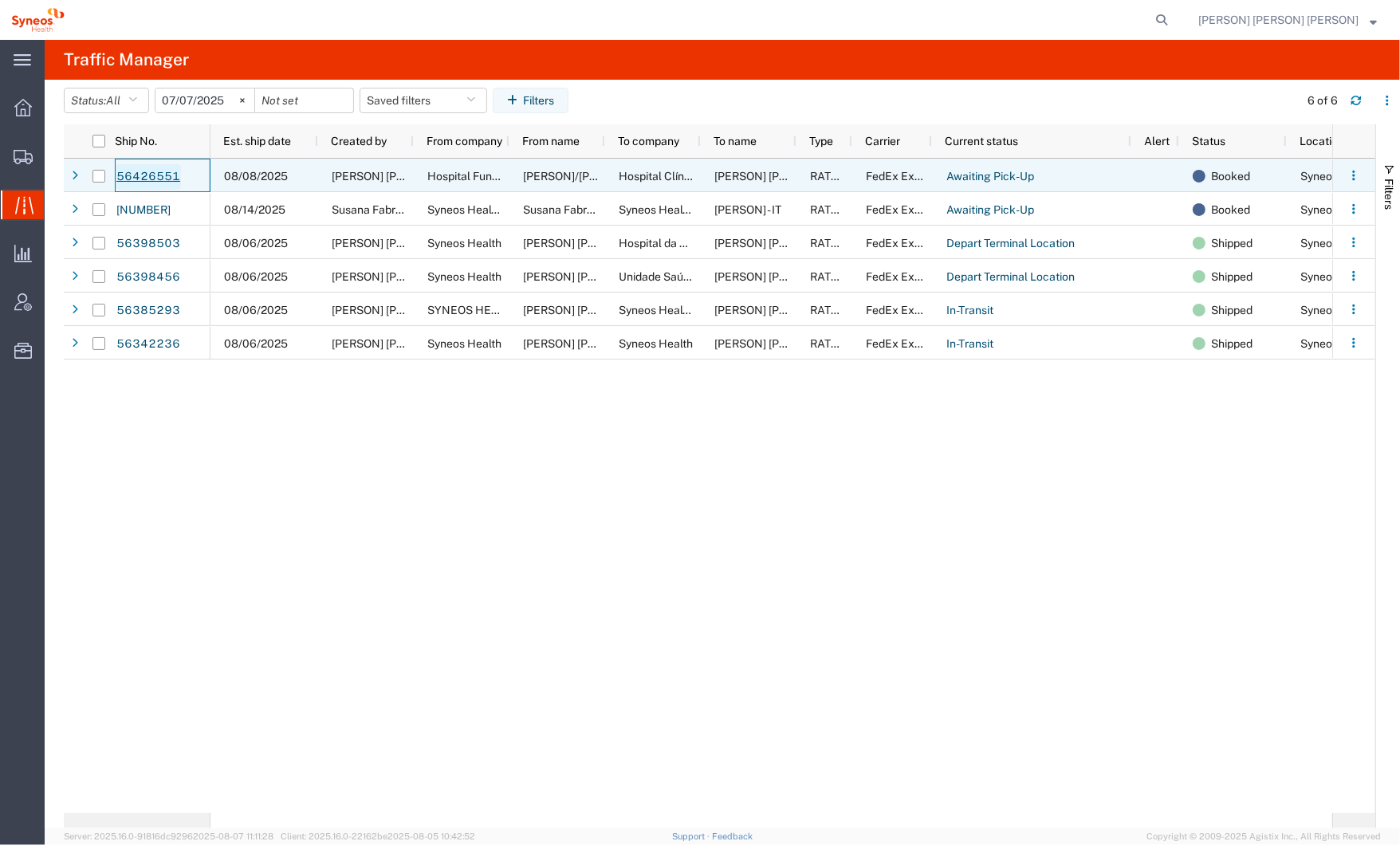 click on "56426551" 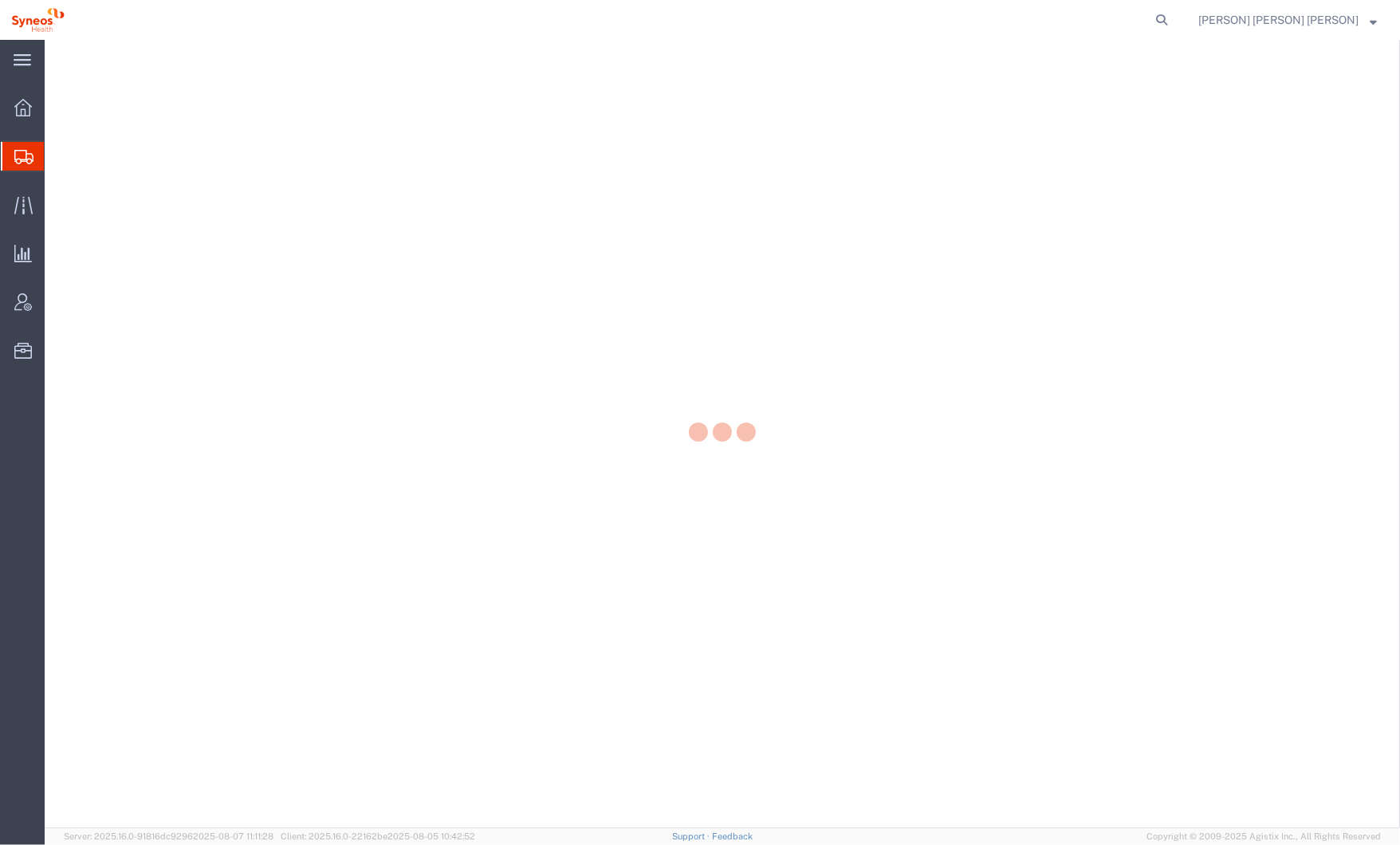 scroll, scrollTop: 0, scrollLeft: 0, axis: both 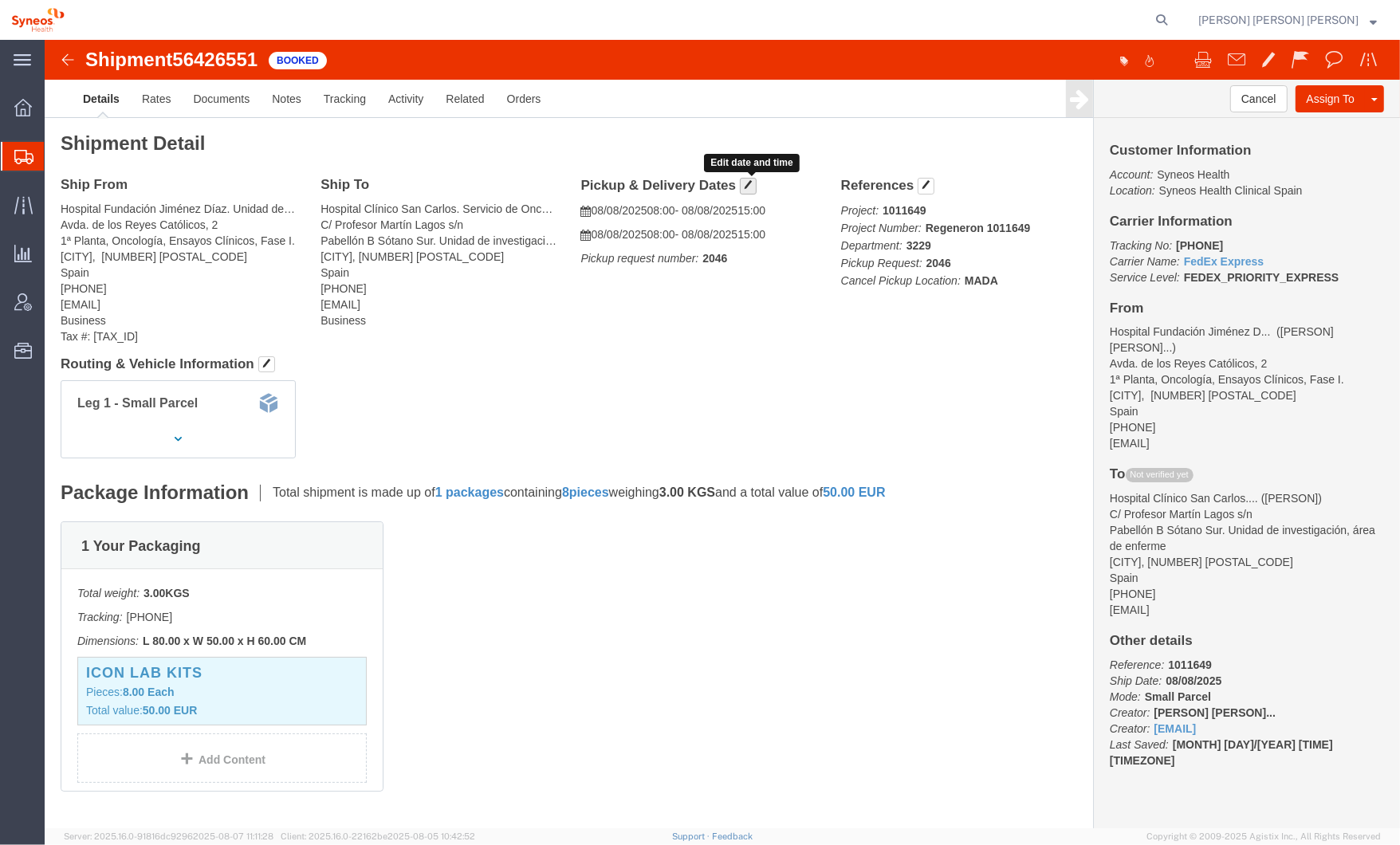 click 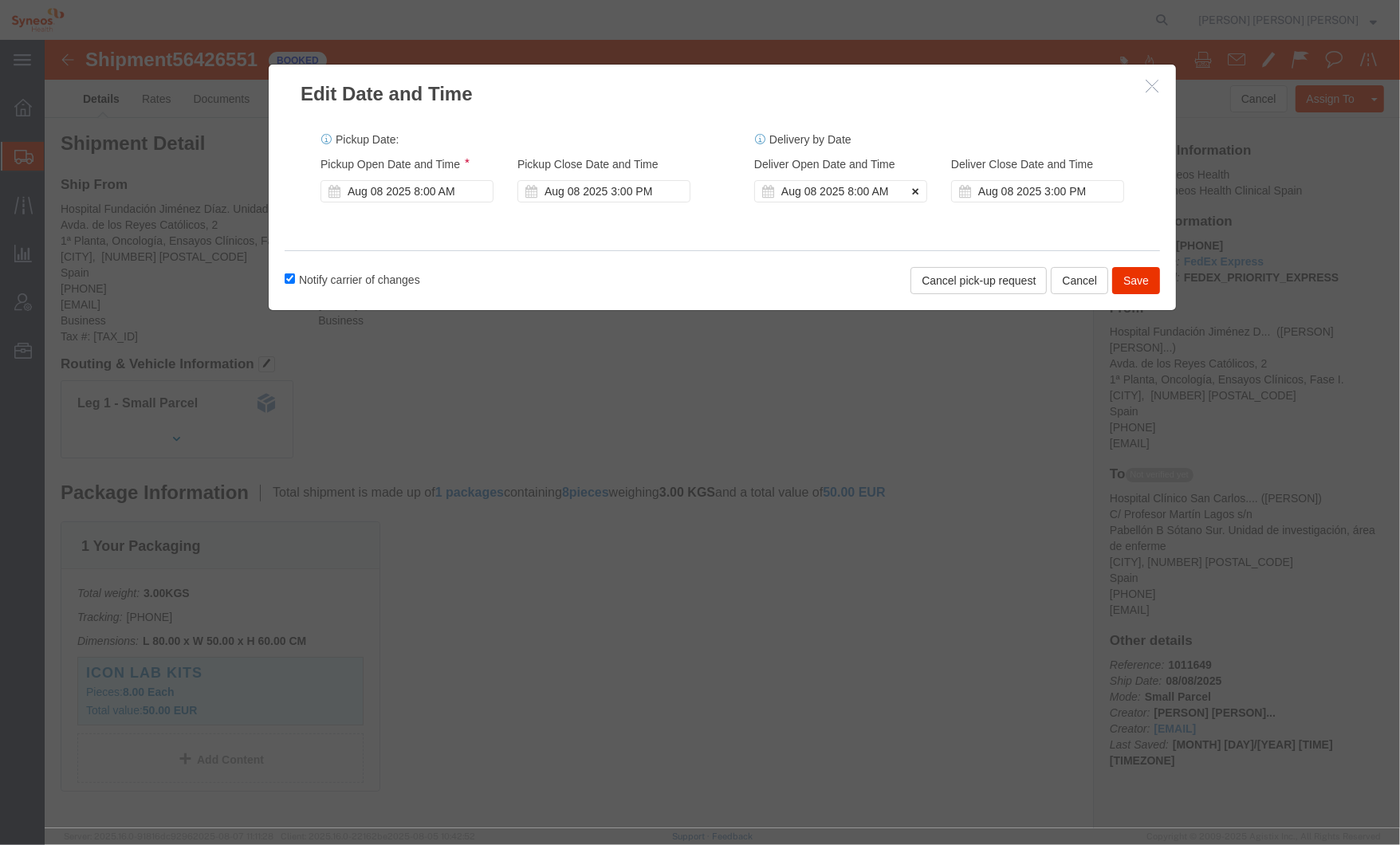click 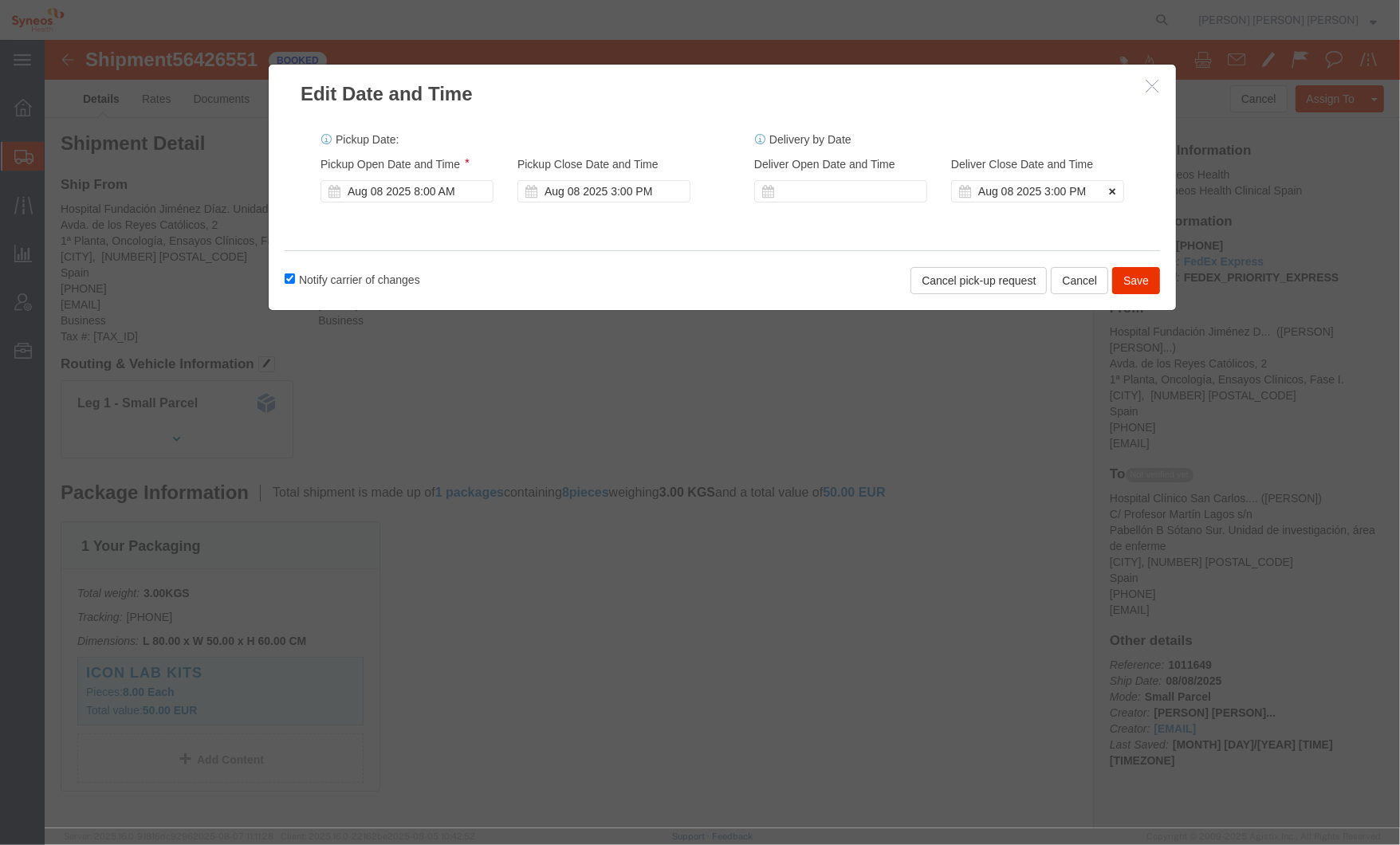 click 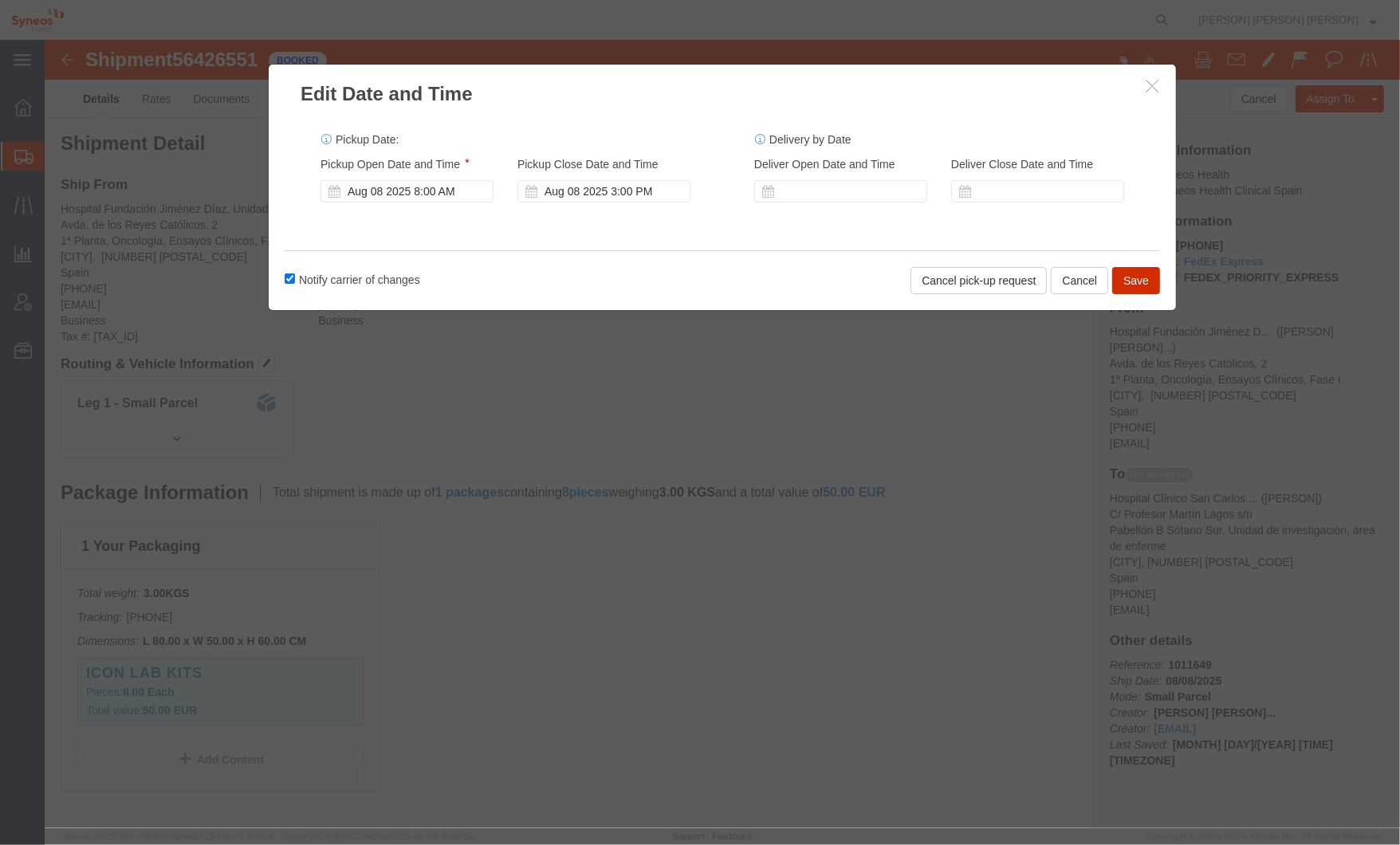 click on "Save" 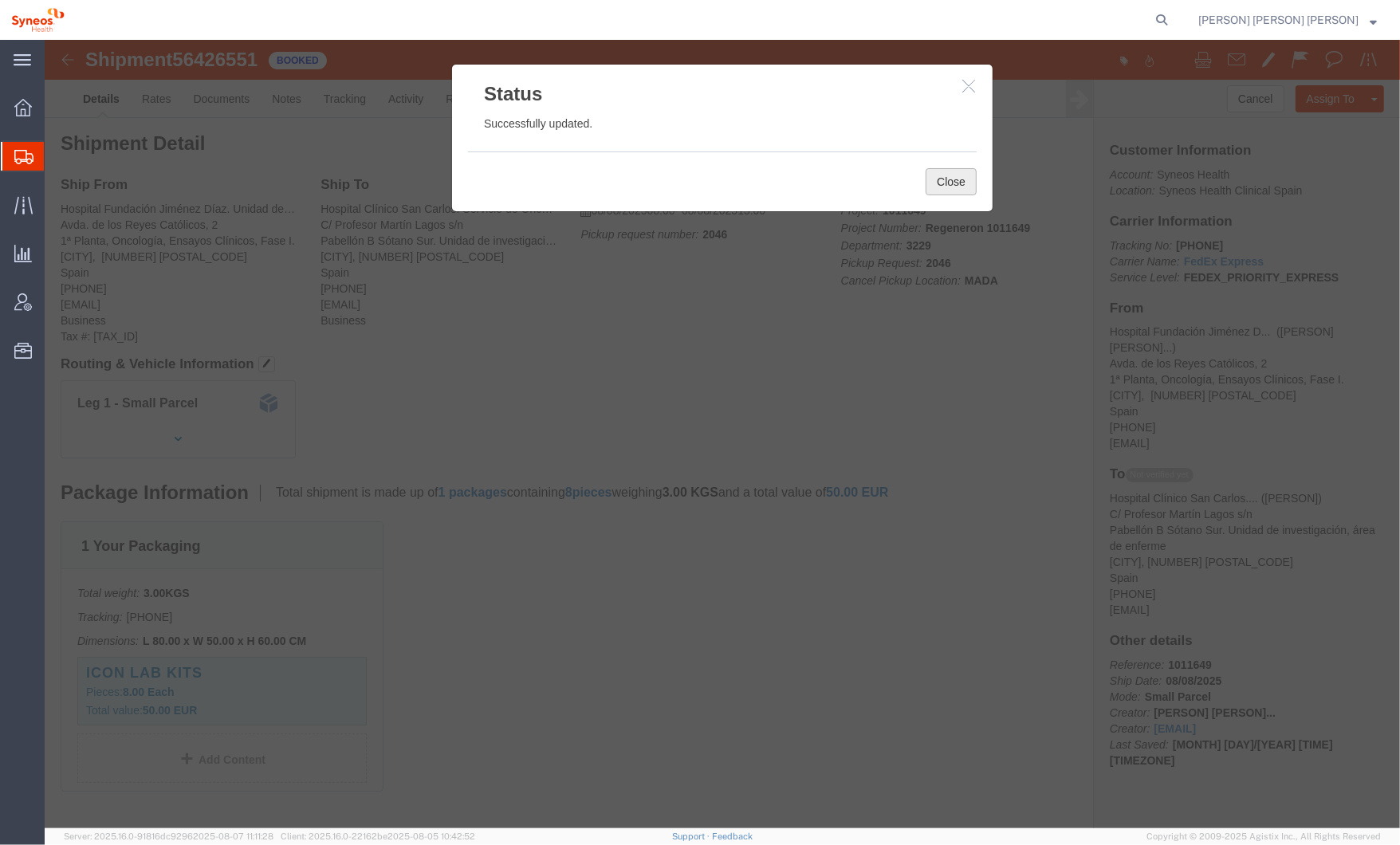 click on "Close" 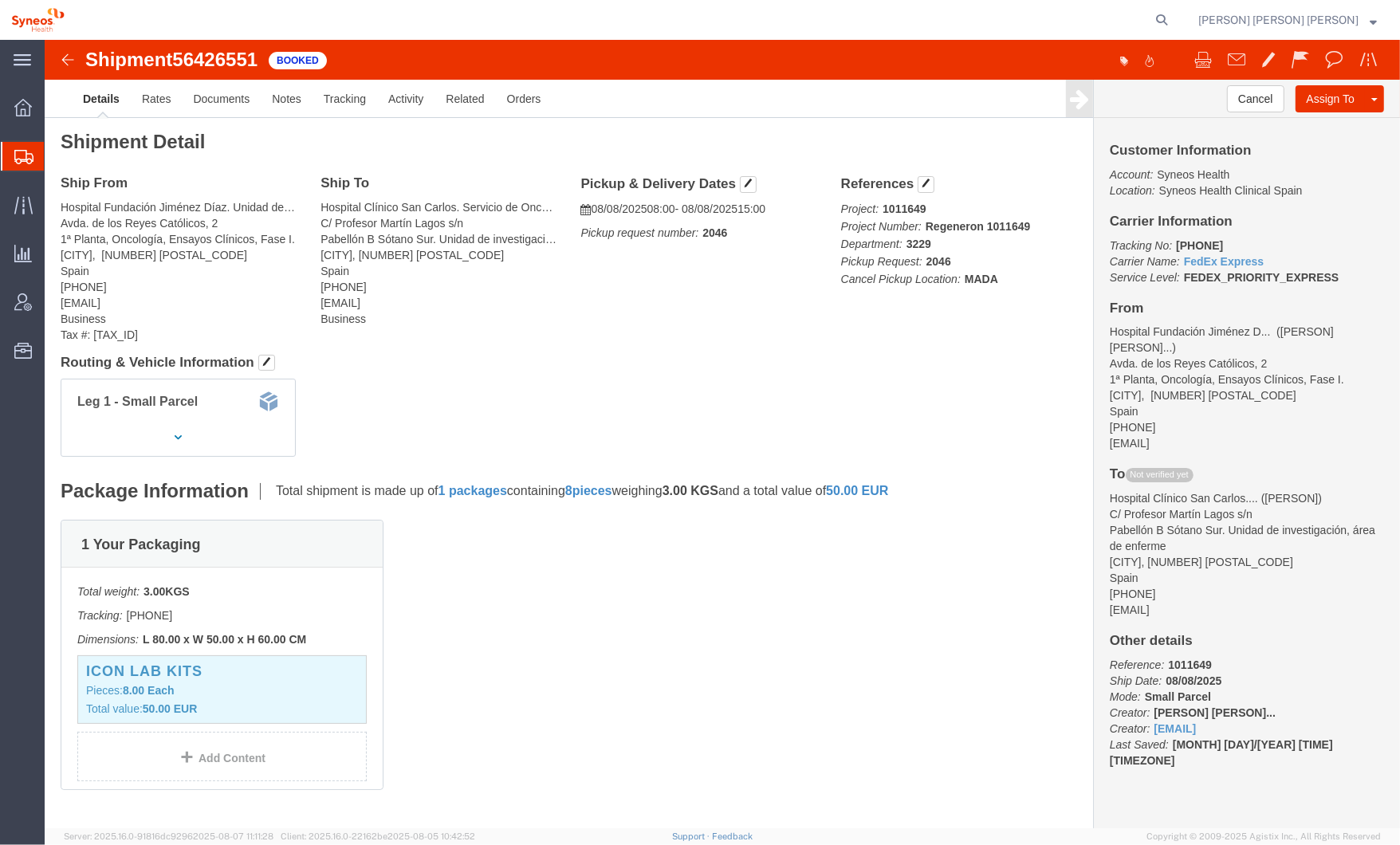 scroll, scrollTop: 0, scrollLeft: 0, axis: both 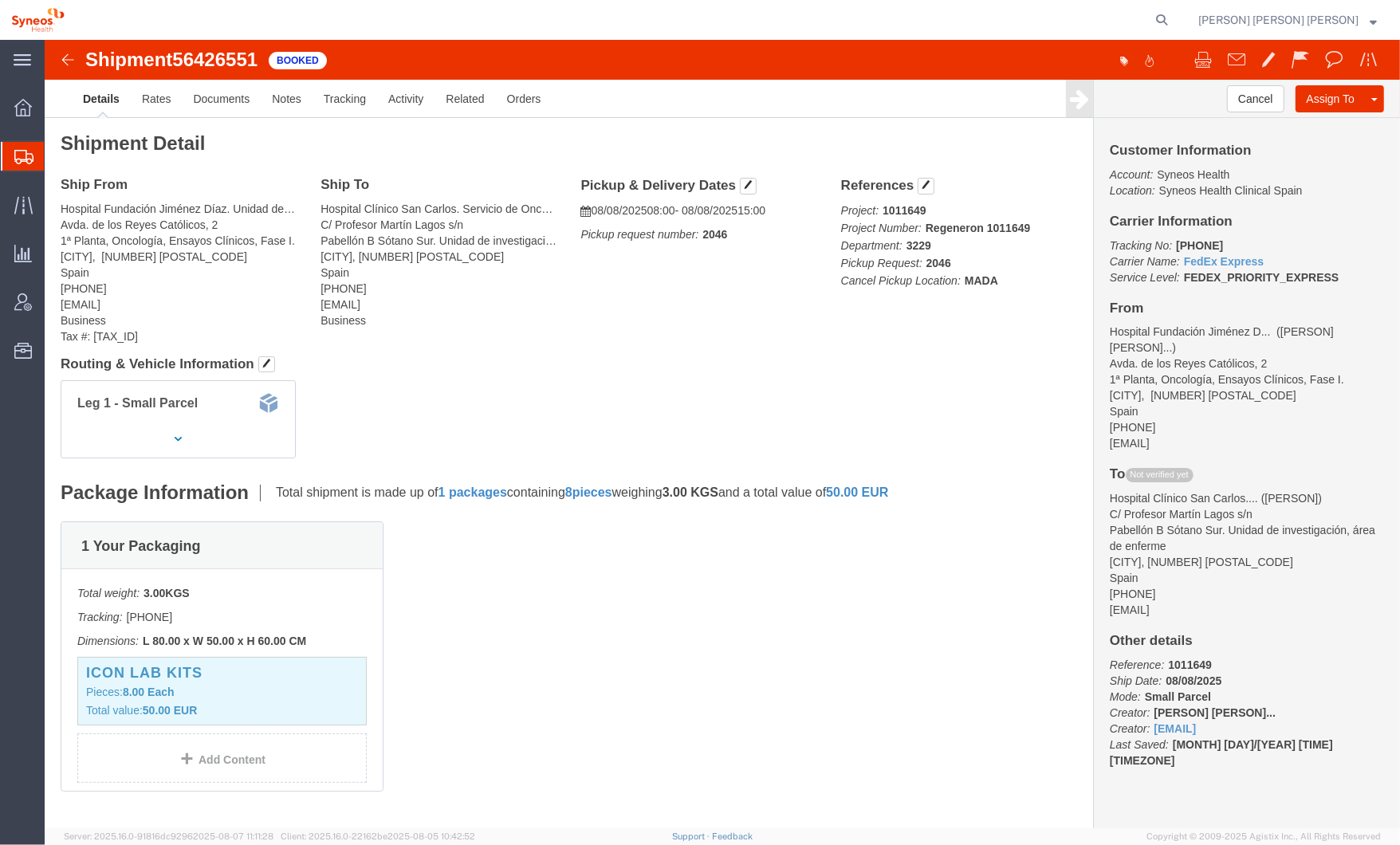 click 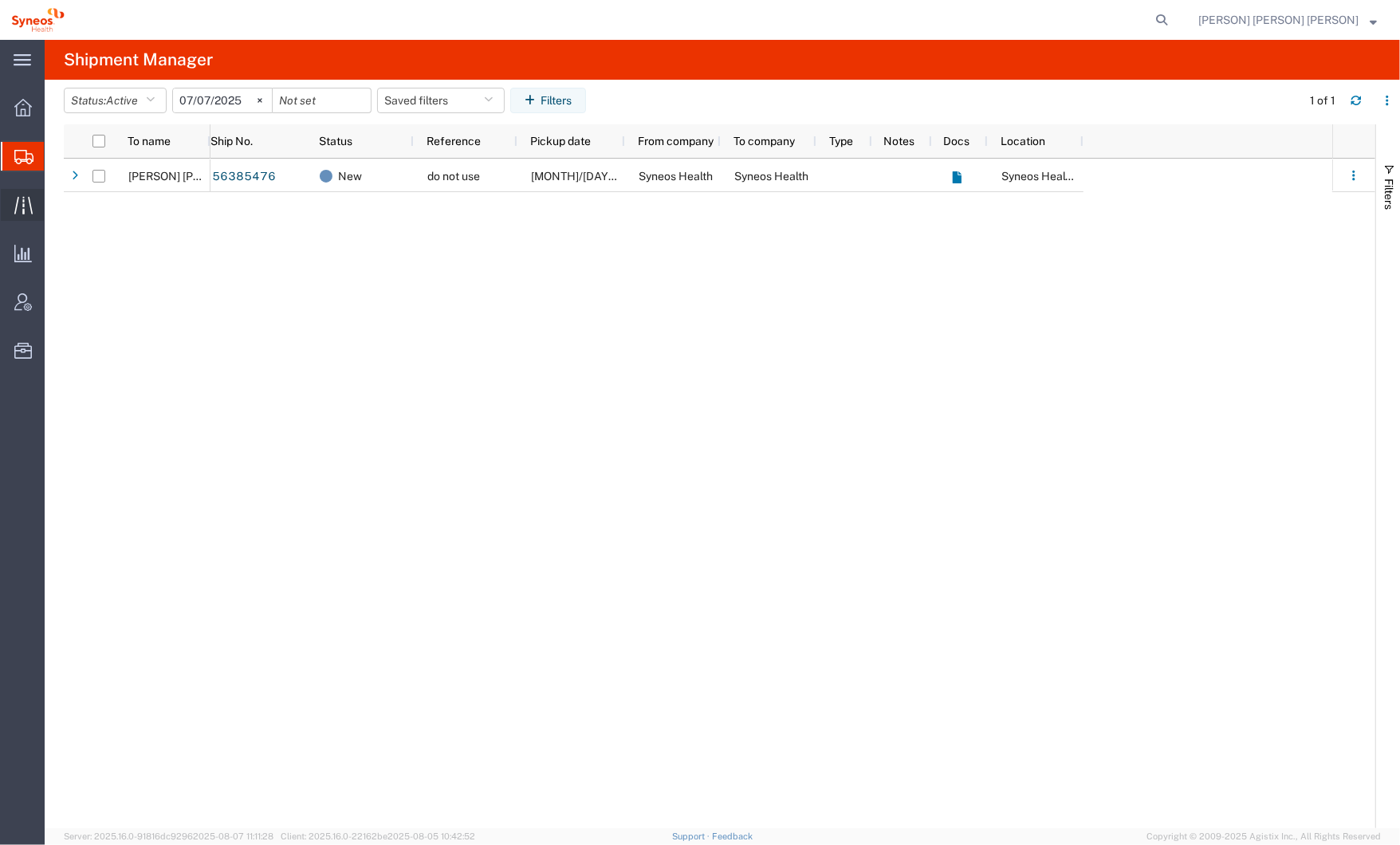 click 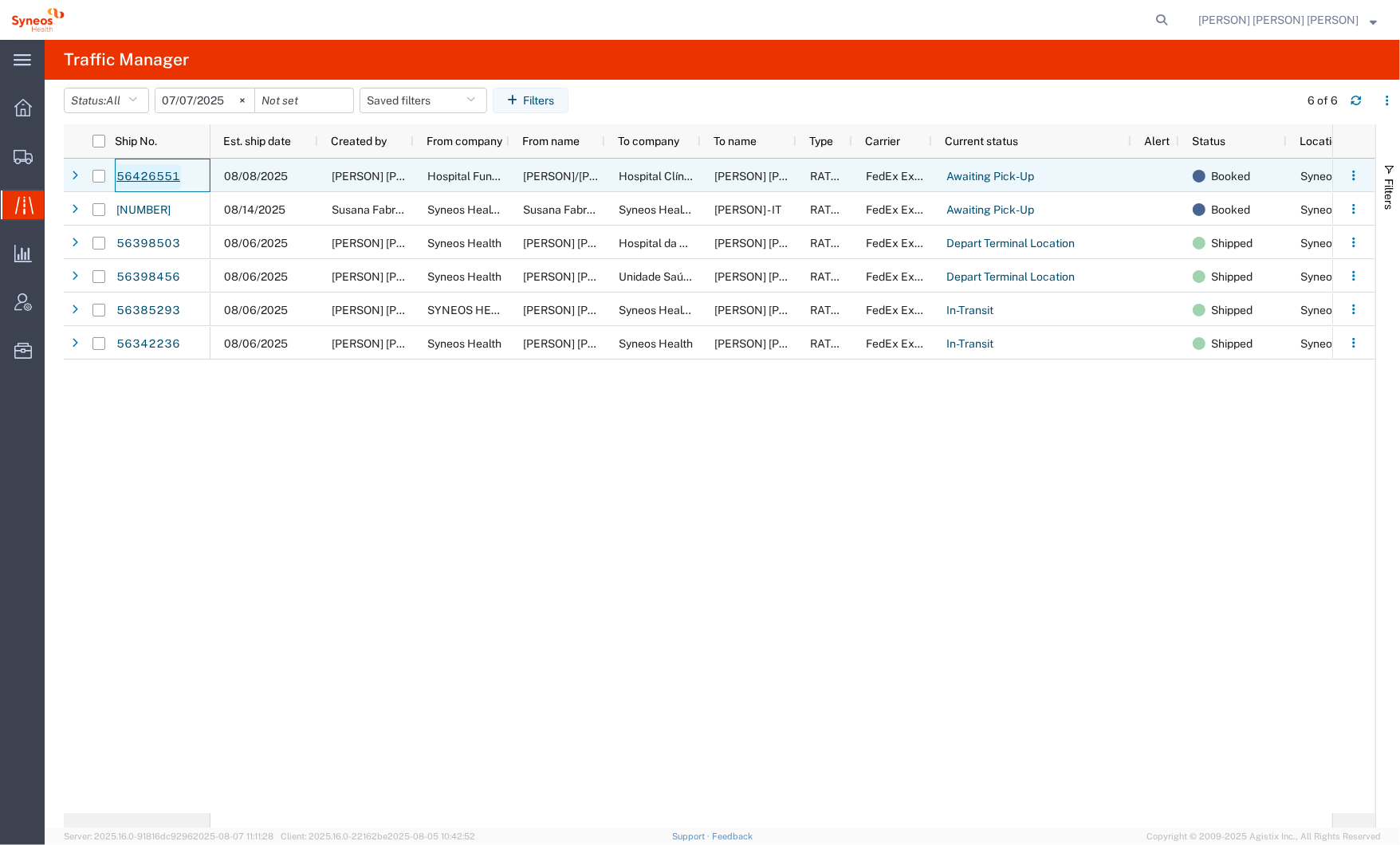 click on "56426551" 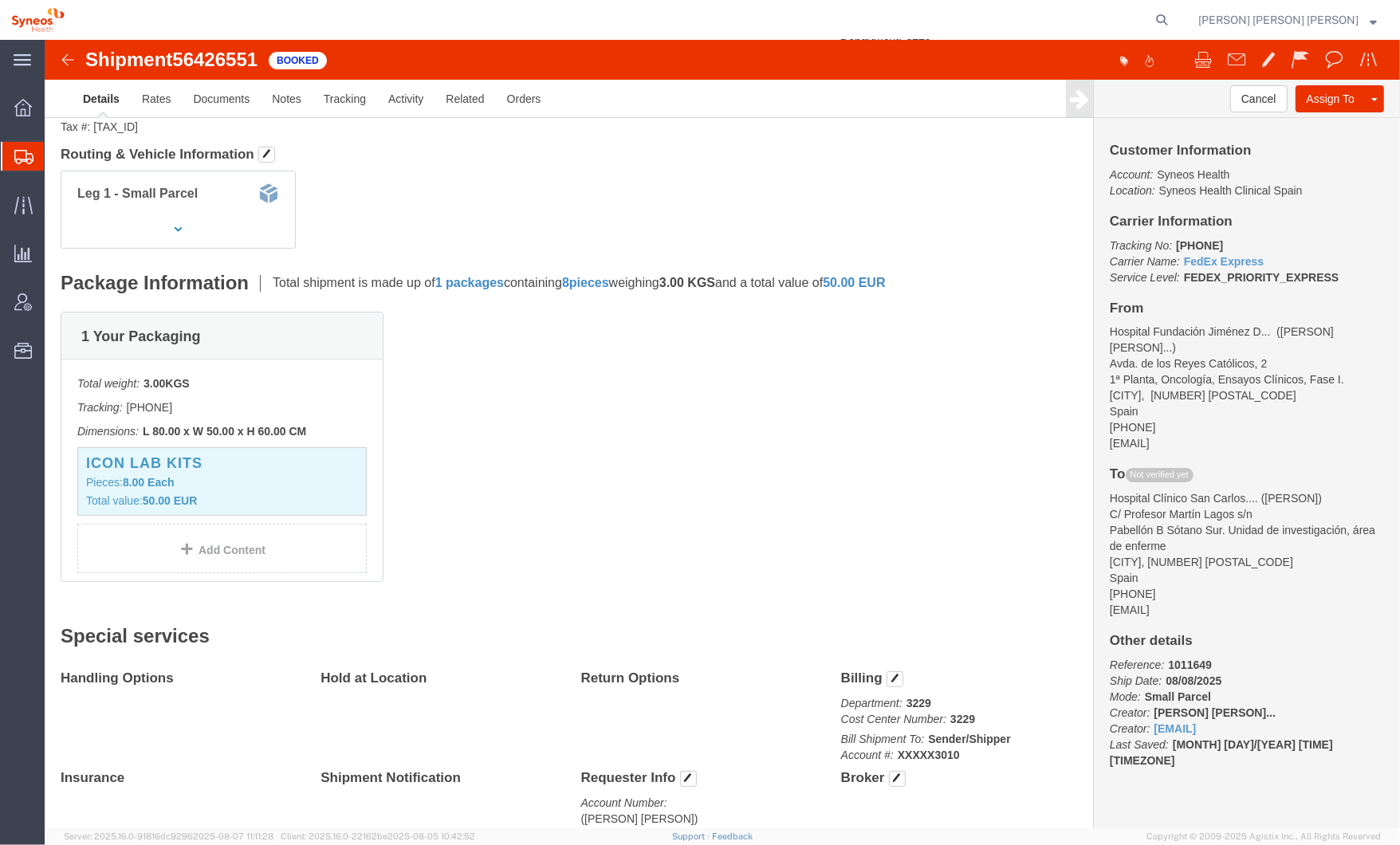scroll, scrollTop: 297, scrollLeft: 0, axis: vertical 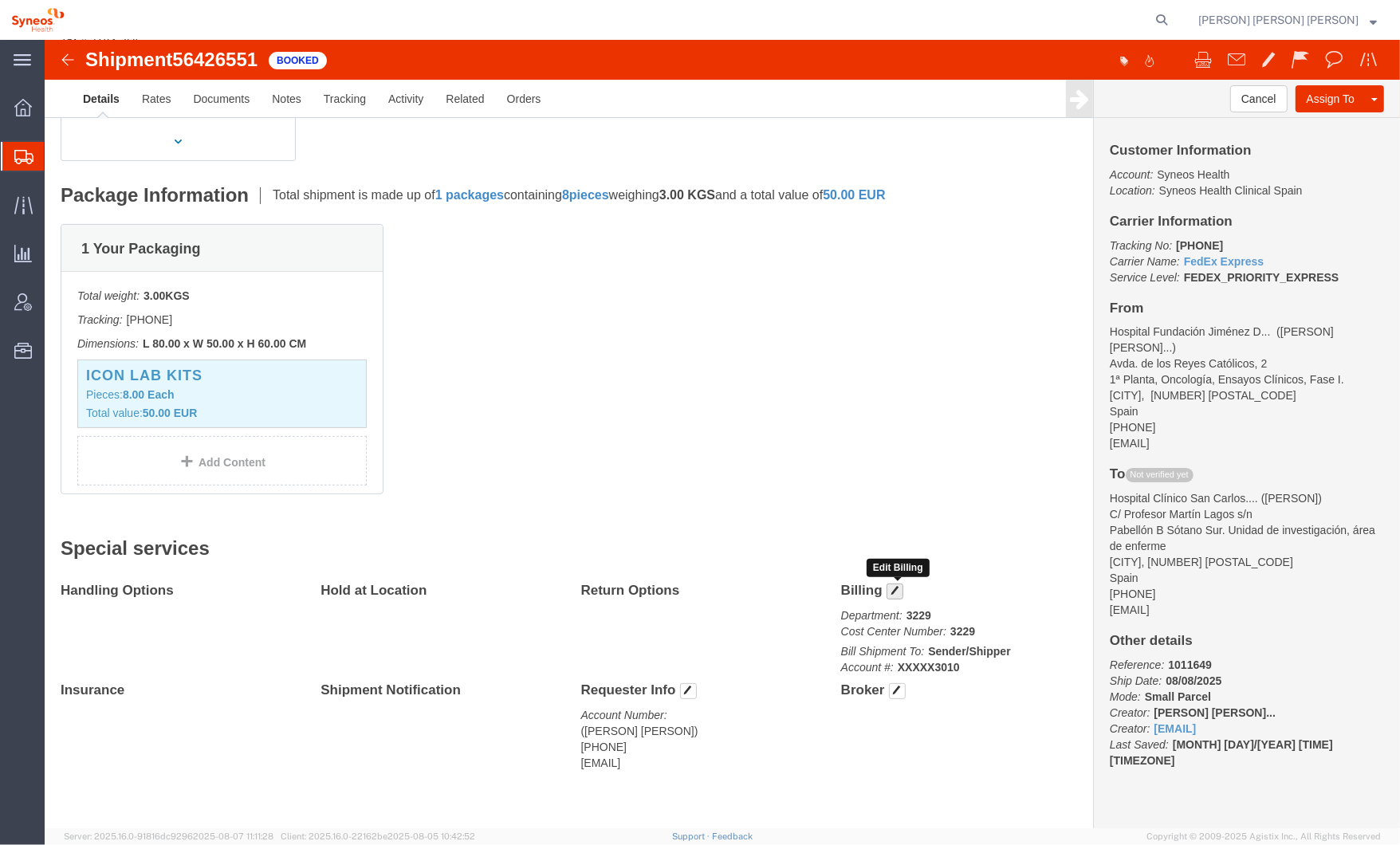 click 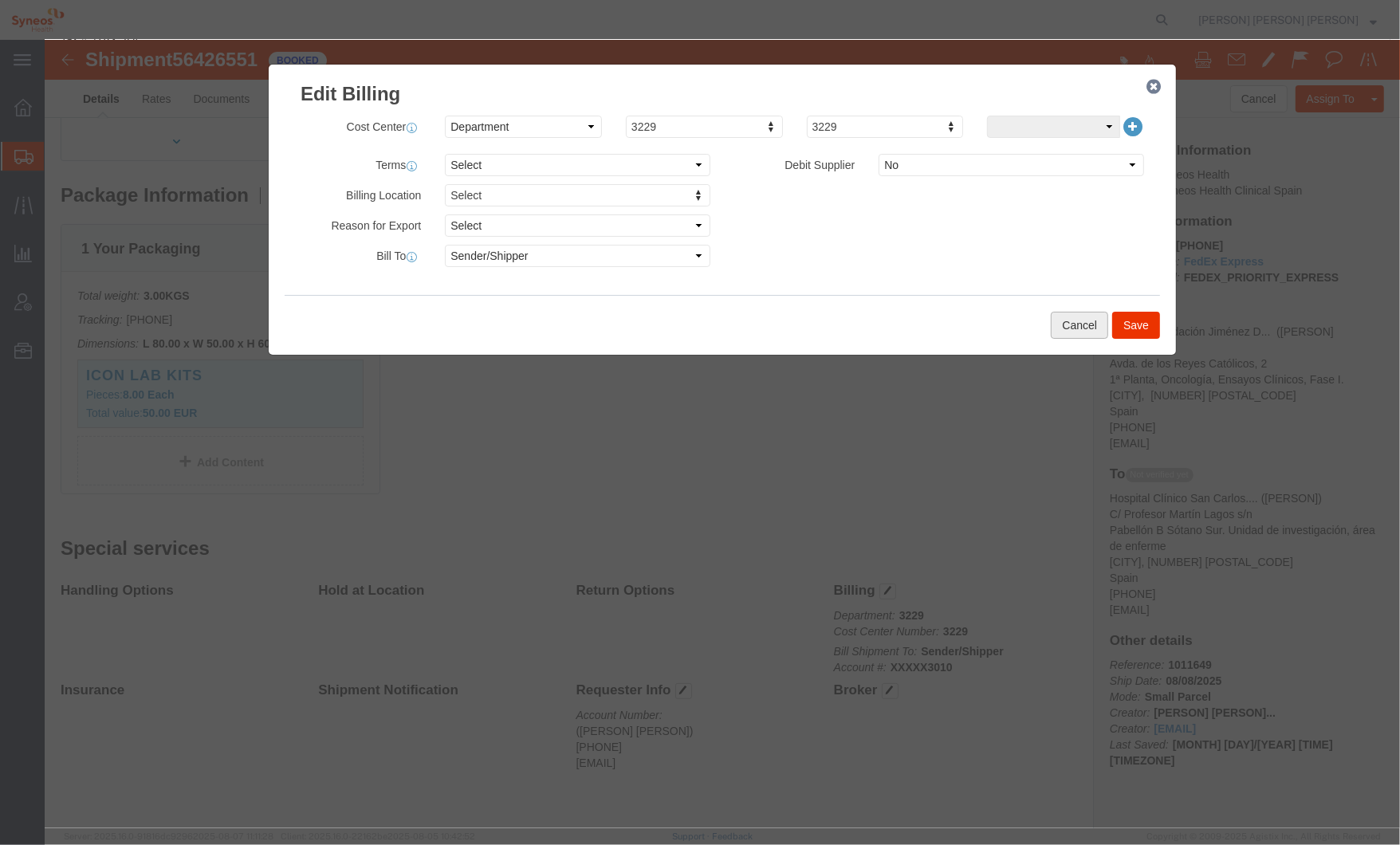click on "Cancel" 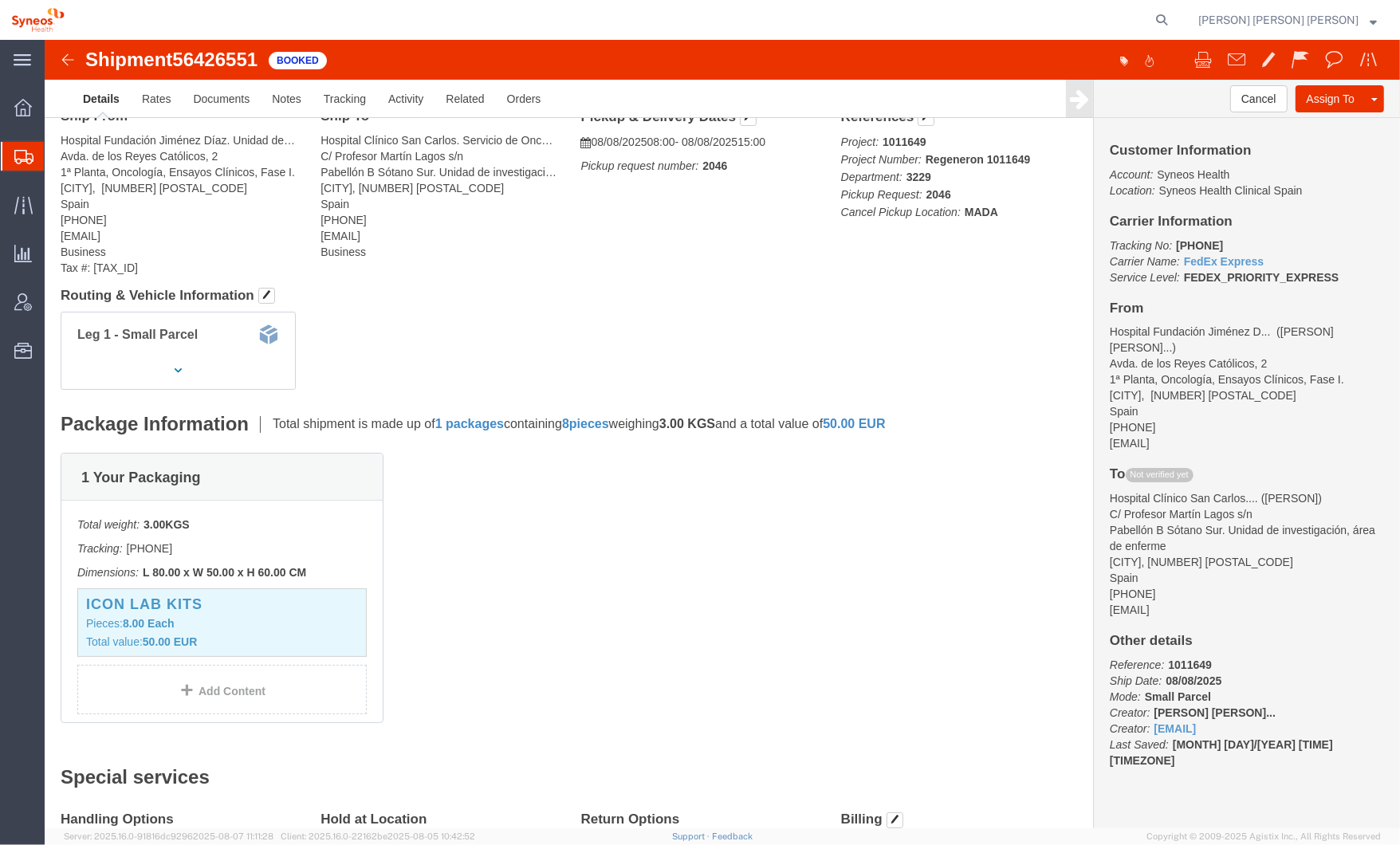 scroll, scrollTop: 0, scrollLeft: 0, axis: both 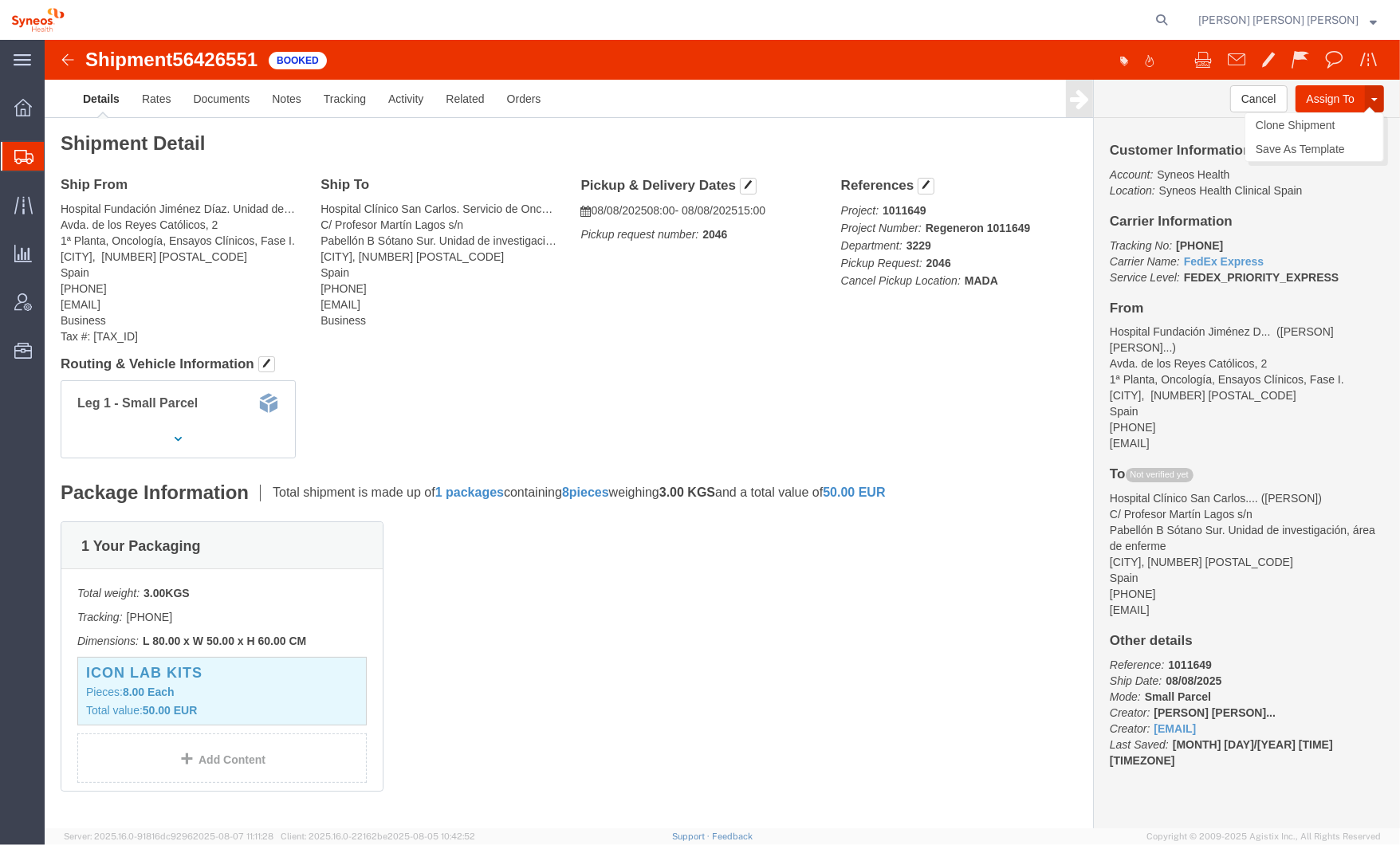 click 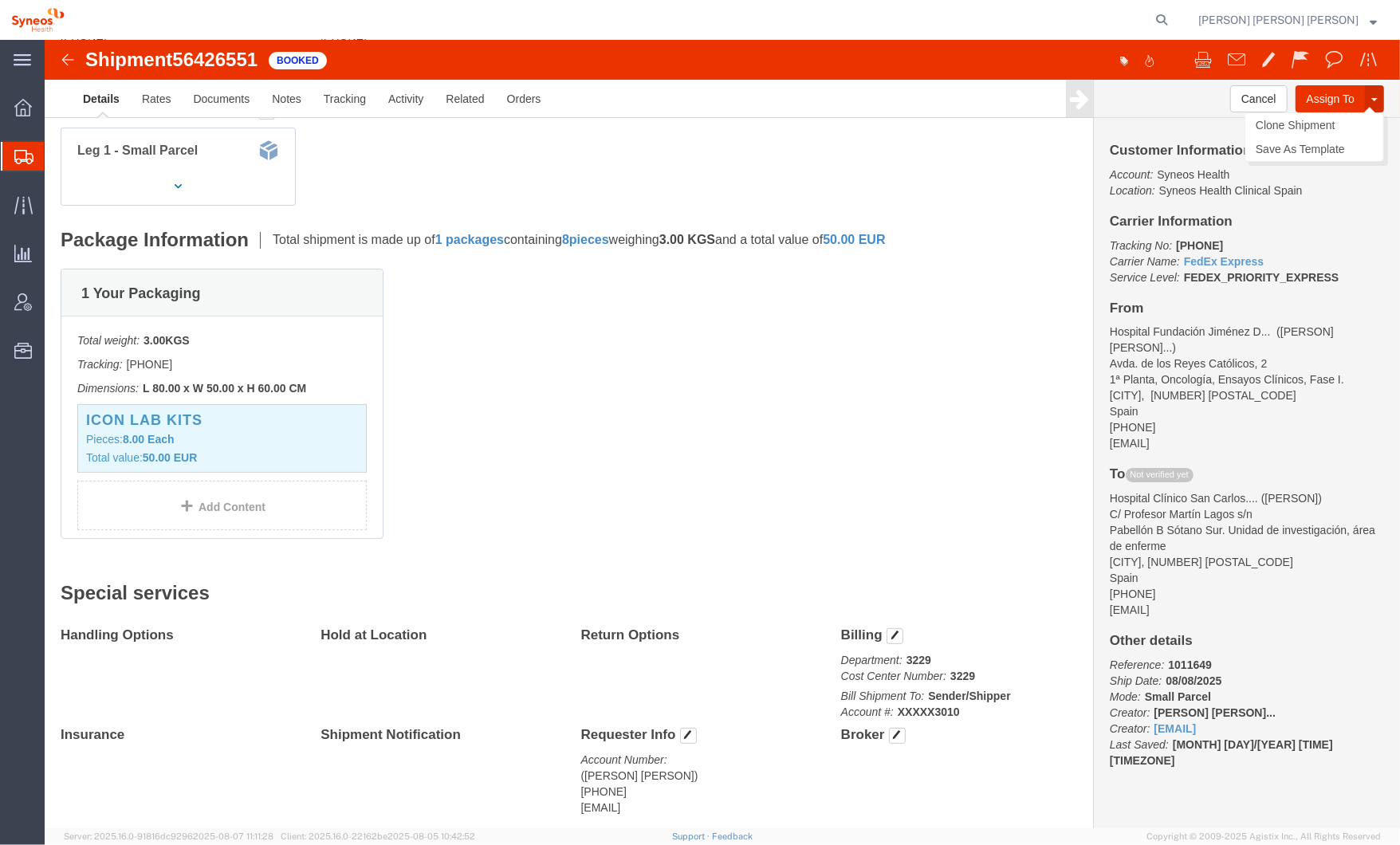 scroll, scrollTop: 297, scrollLeft: 0, axis: vertical 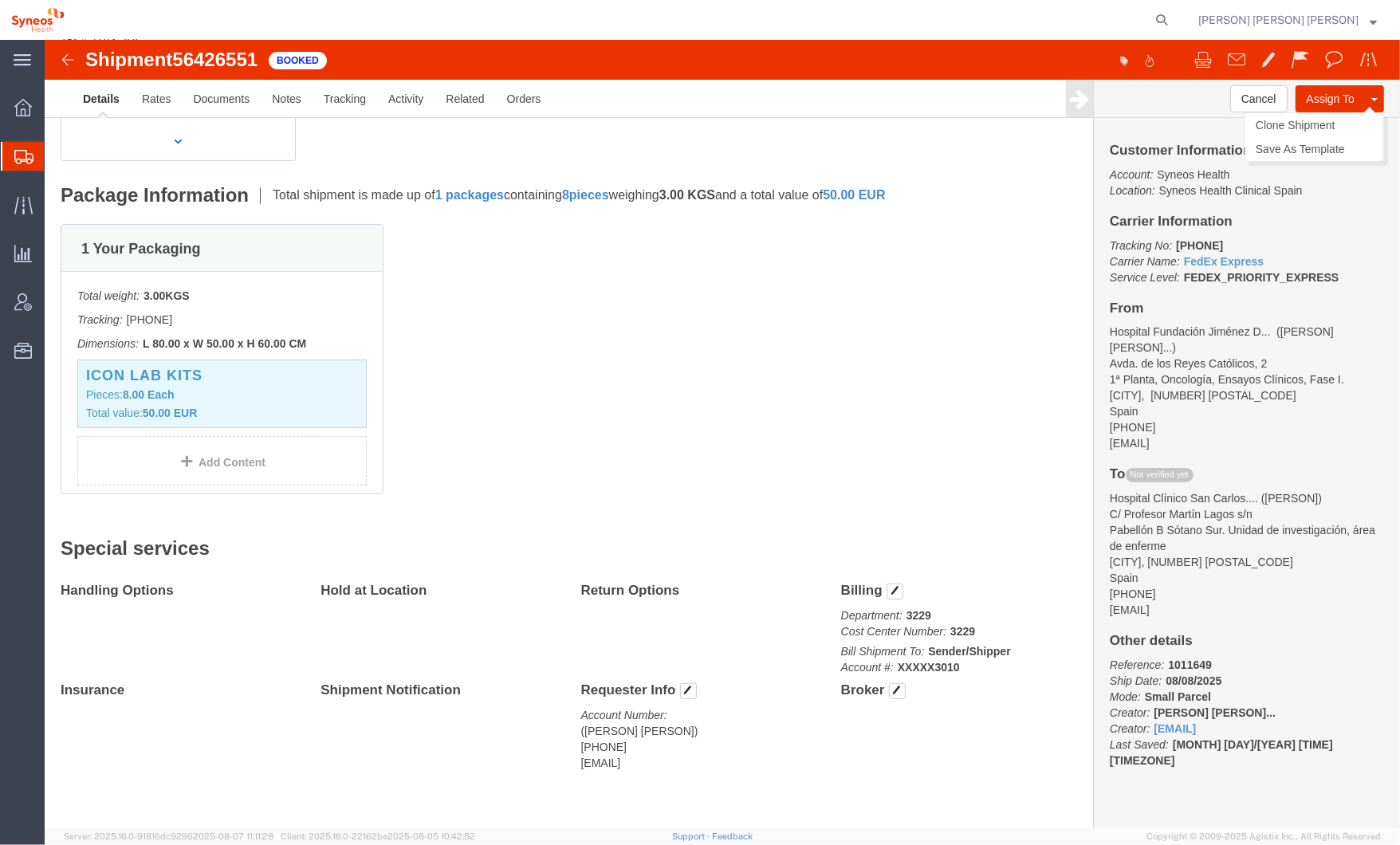 click 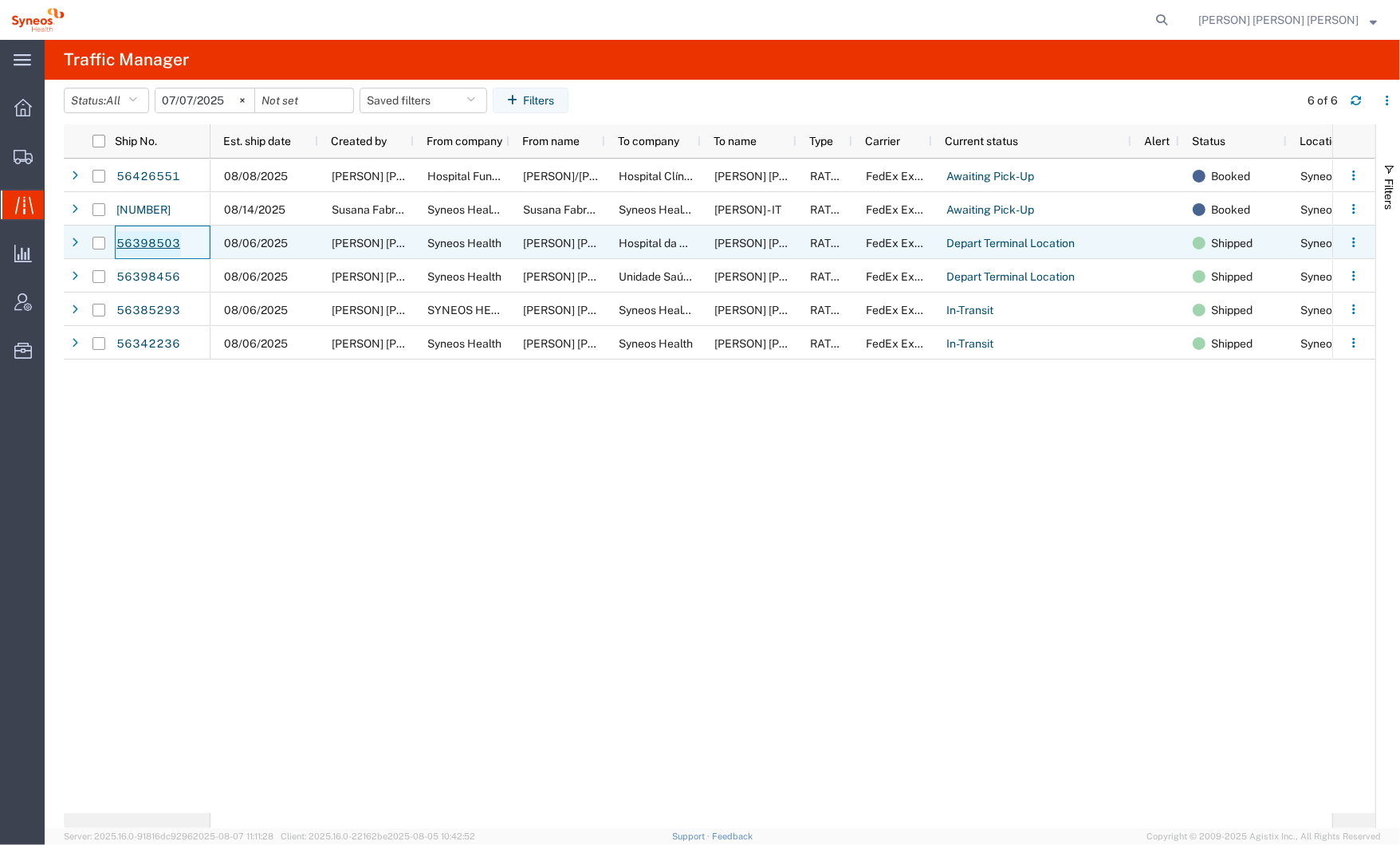 click on "56398503" 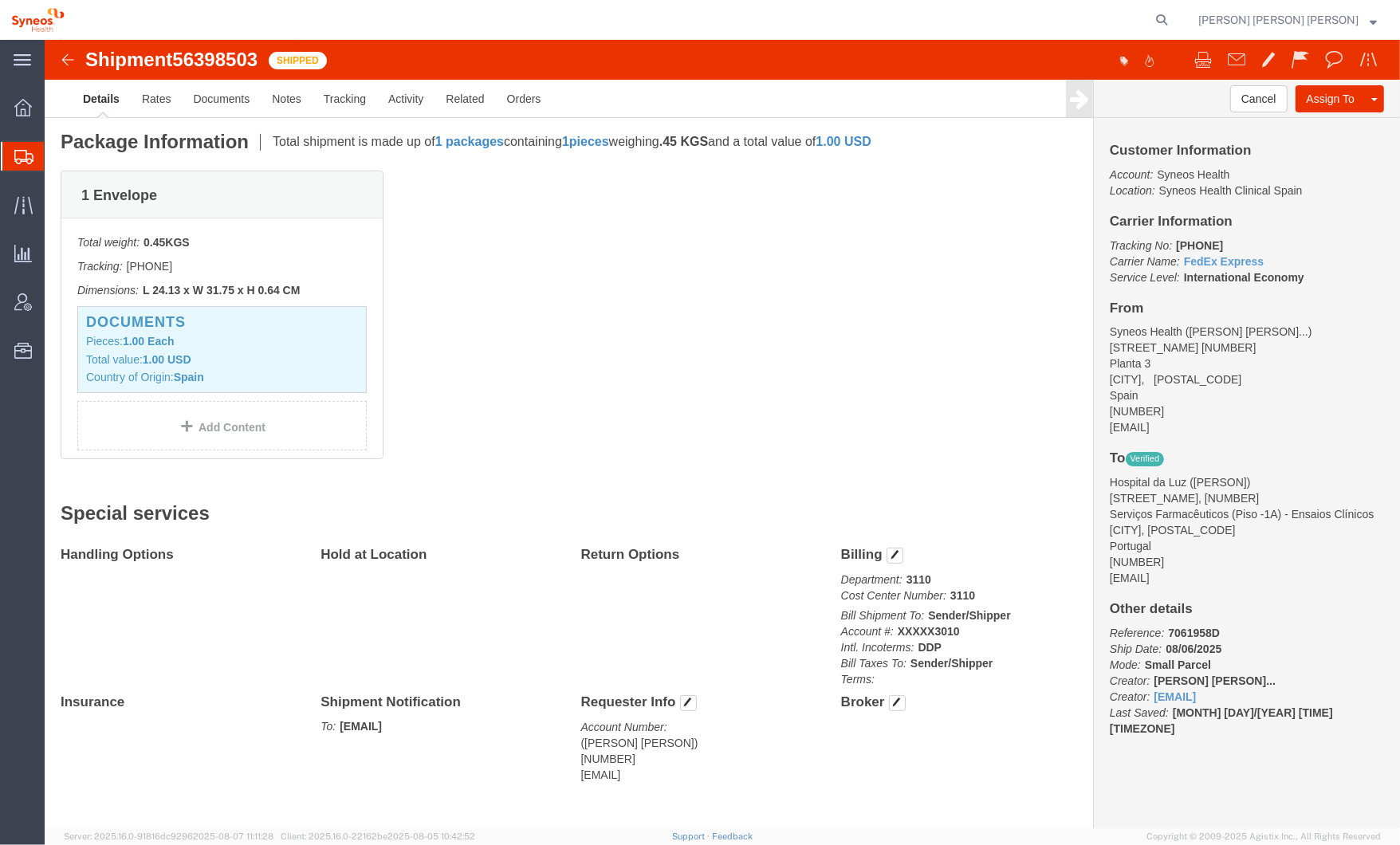 scroll, scrollTop: 348, scrollLeft: 0, axis: vertical 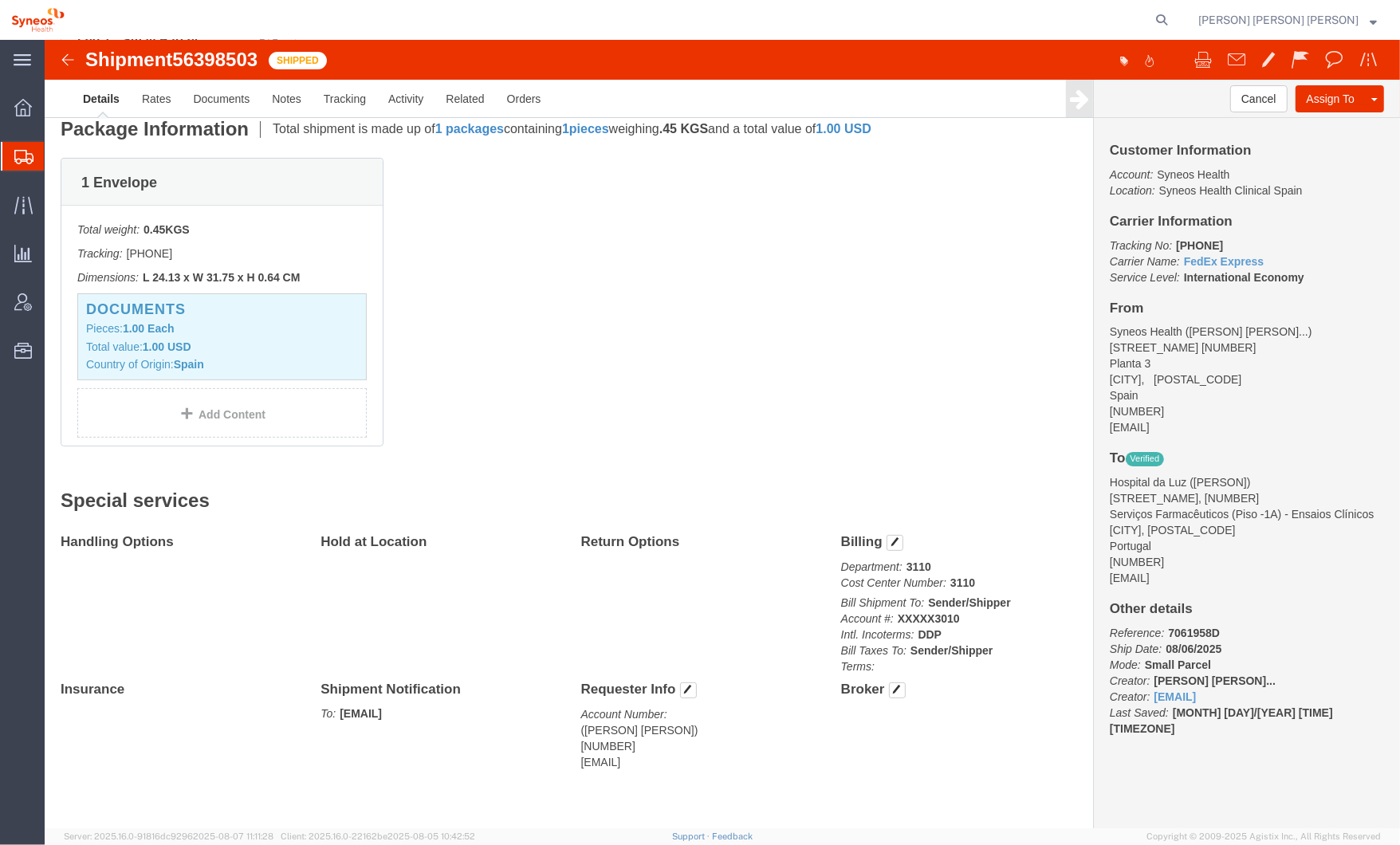 click 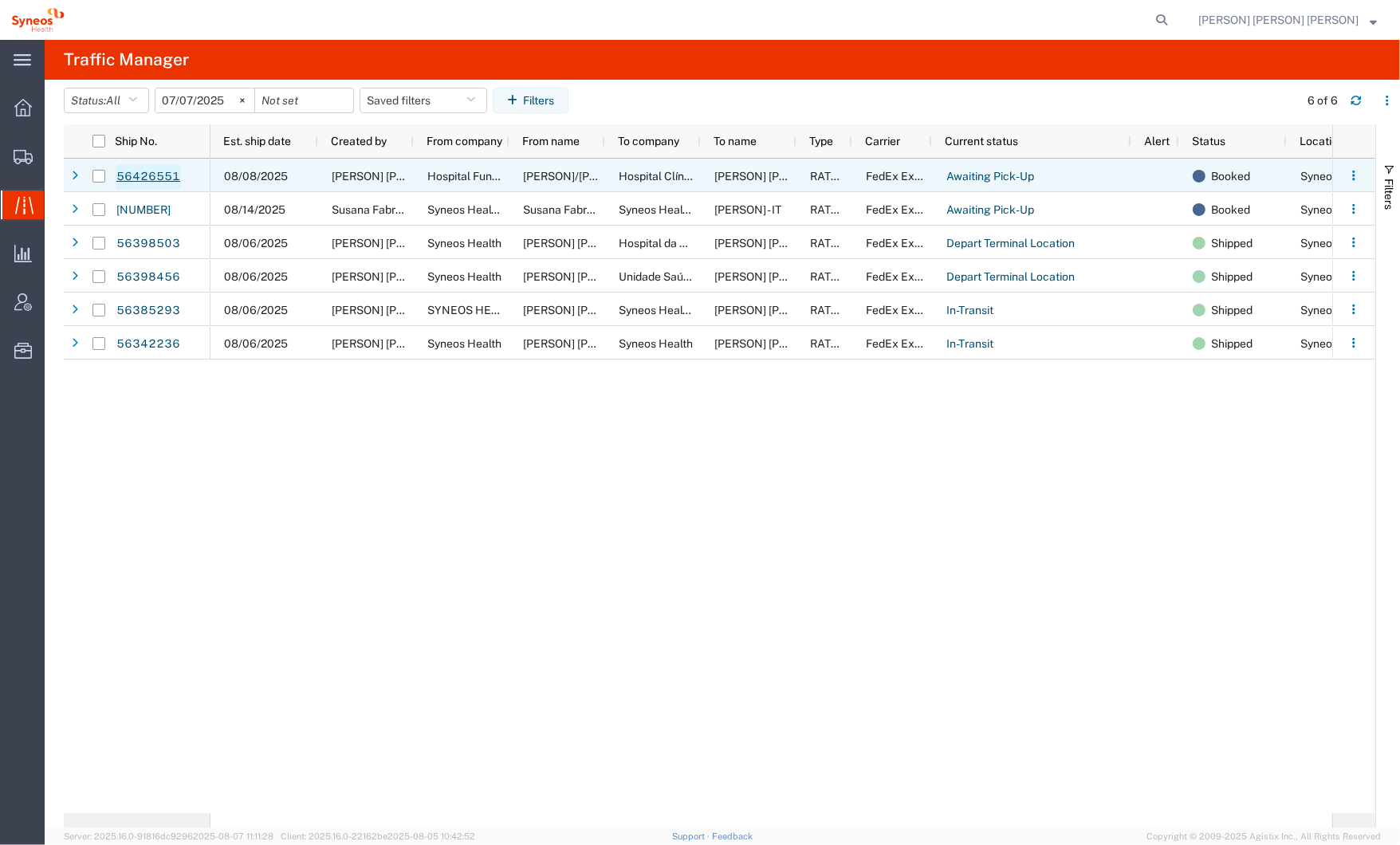 click on "56426551" 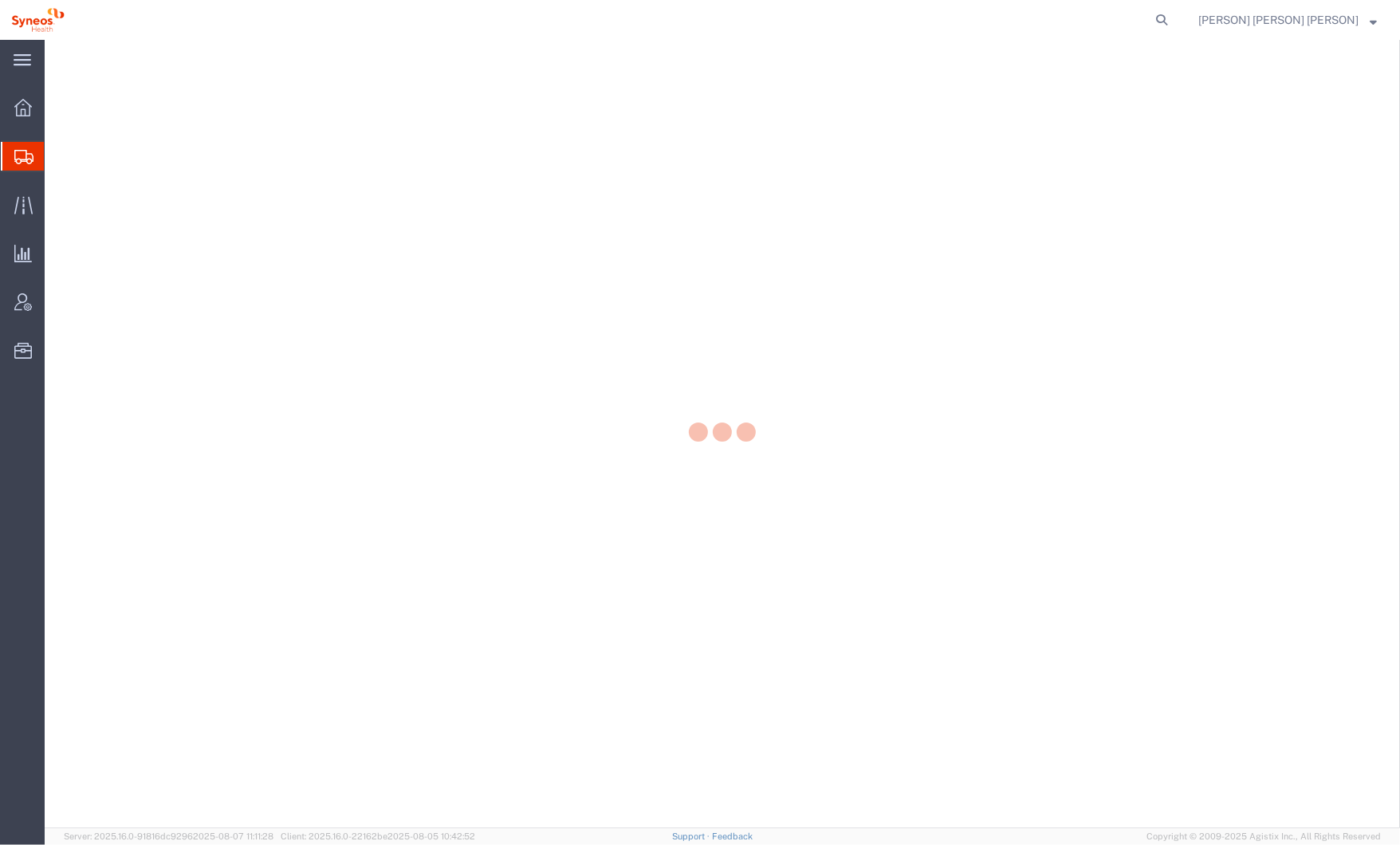 scroll, scrollTop: 0, scrollLeft: 0, axis: both 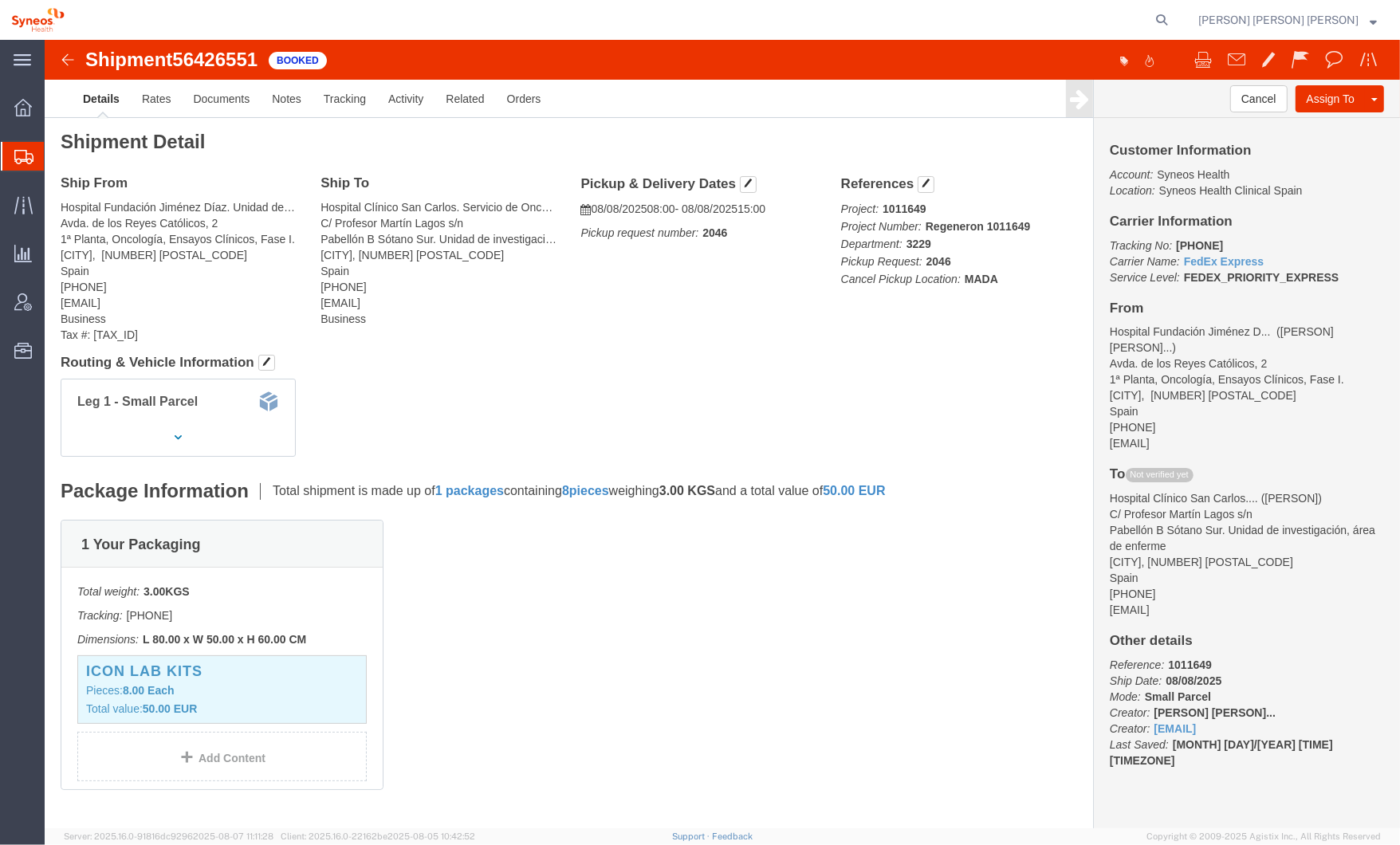 click on "1   Your Packaging Total weight: [NUMBER]  KGS Tracking: [PHONE] Dimensions: L [NUMBER] x W [NUMBER] x H [NUMBER] CM Devices: ICON lab Kits Pieces:  [NUMBER].00
Each Total value:  [NUMBER] EUR Package 1 Content 1 Product Name: ICON lab Kits Description: ICON lab Kits Pieces: [NUMBER].00
Each Total value: [NUMBER] EUR  Previous content Next content   Add Content" 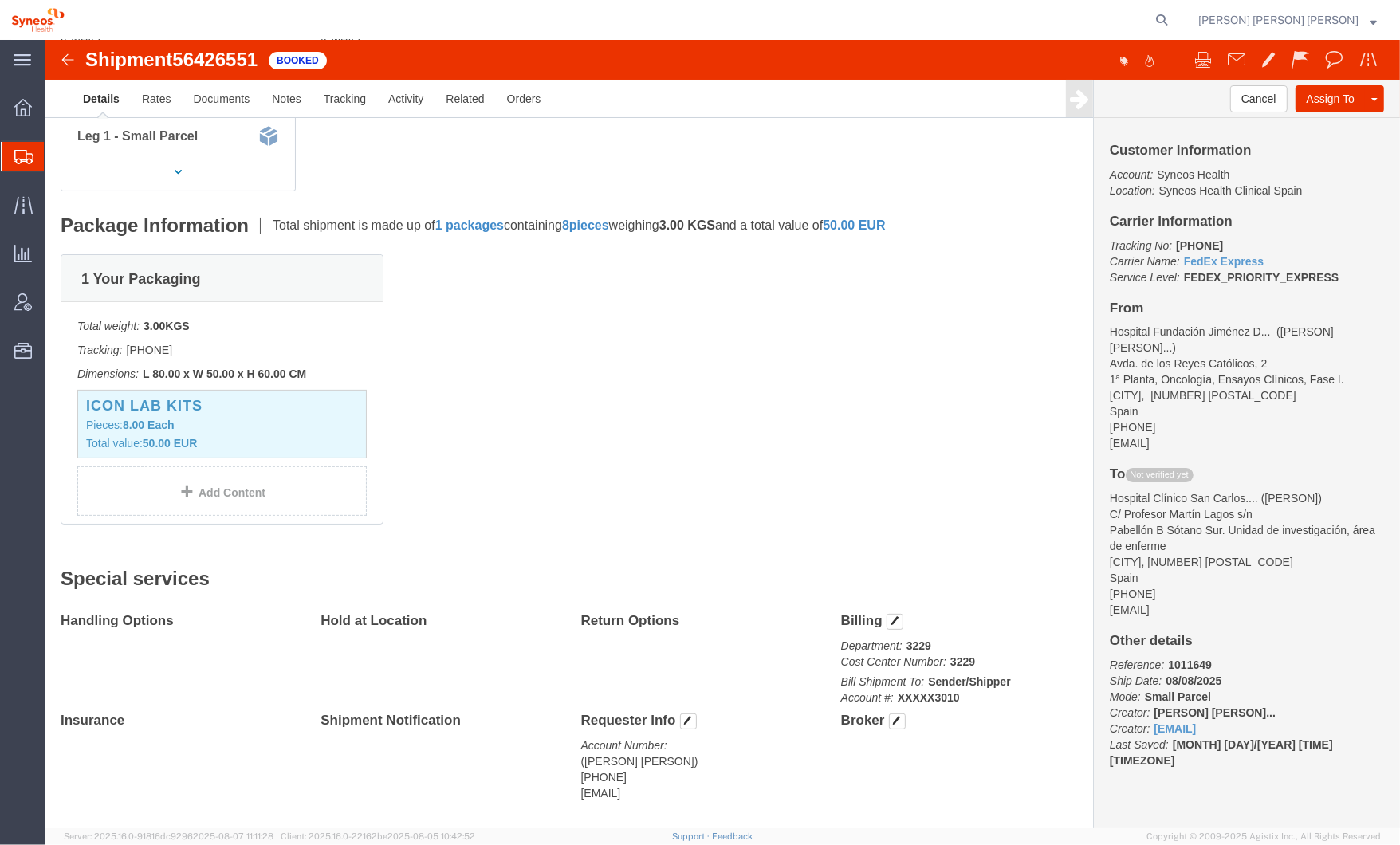 scroll, scrollTop: 297, scrollLeft: 0, axis: vertical 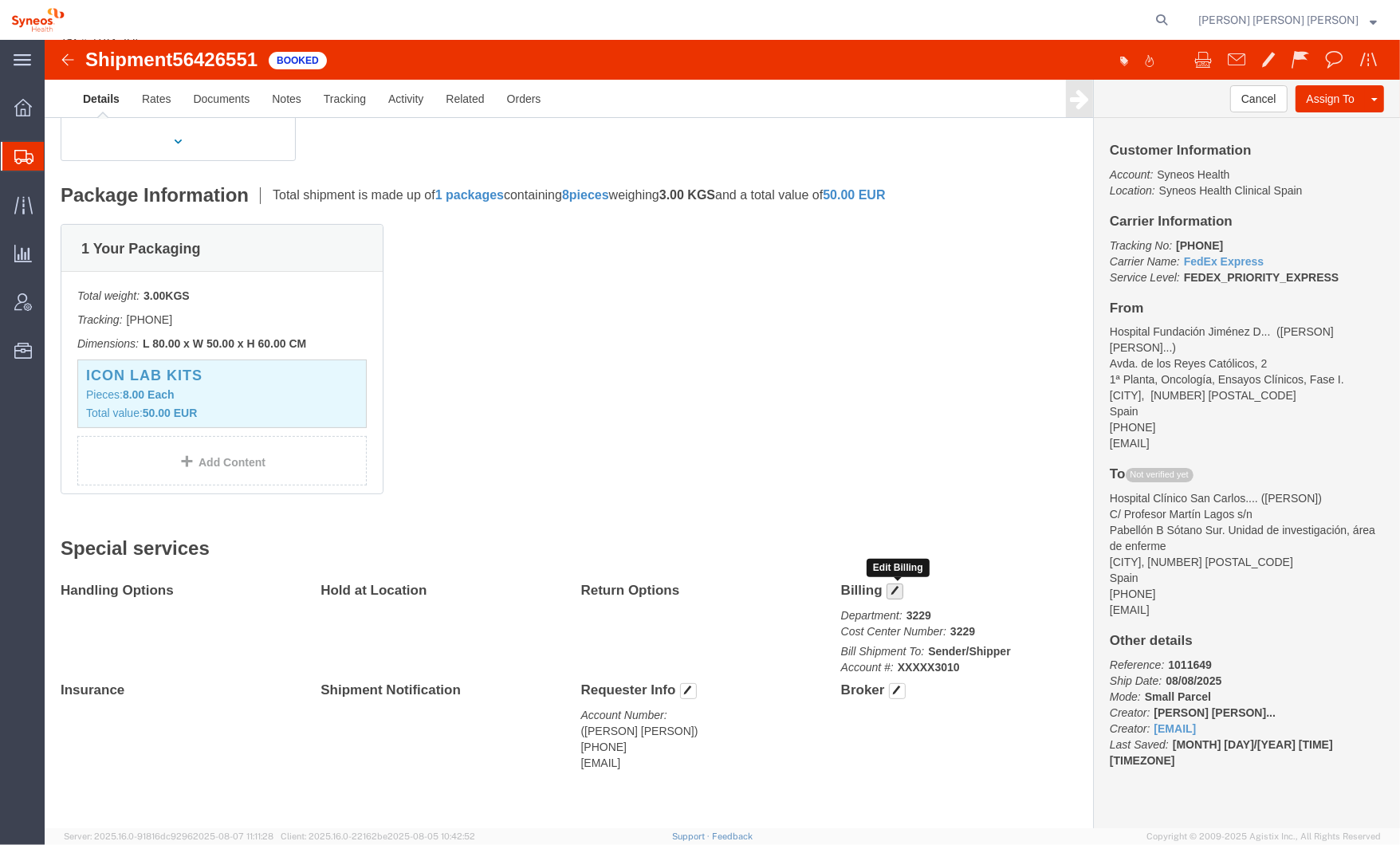 click 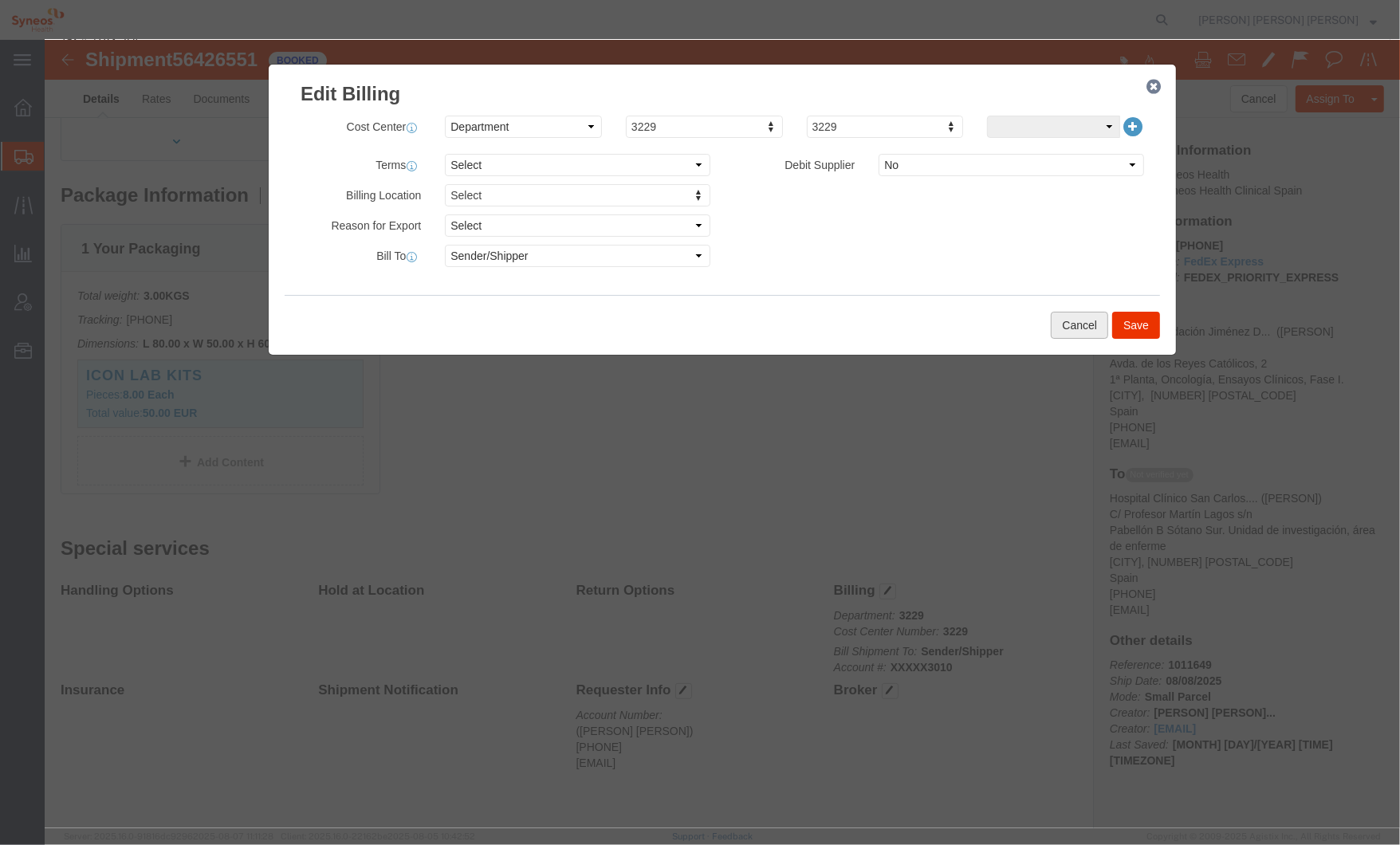 click on "Cancel" 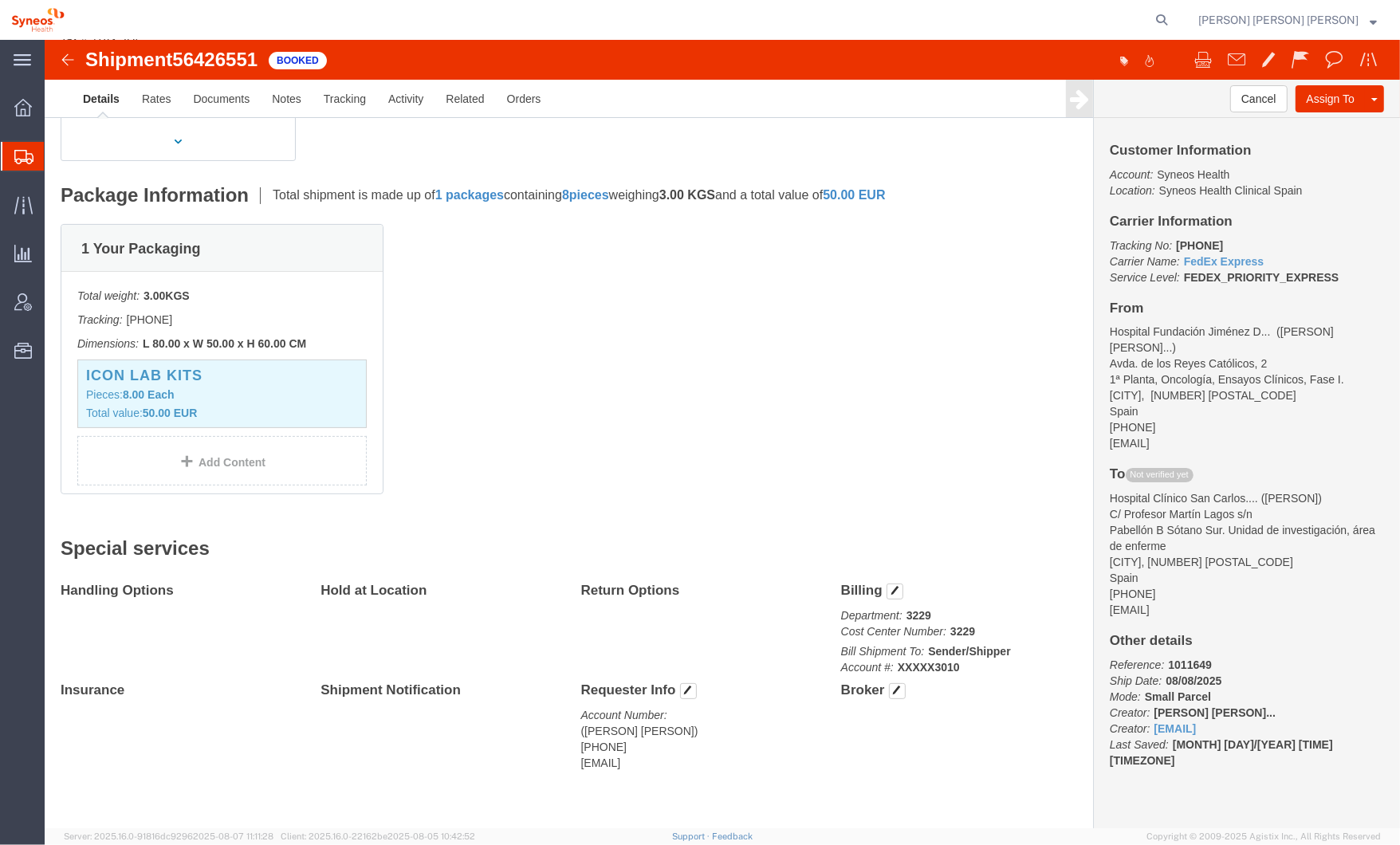 scroll, scrollTop: 295, scrollLeft: 0, axis: vertical 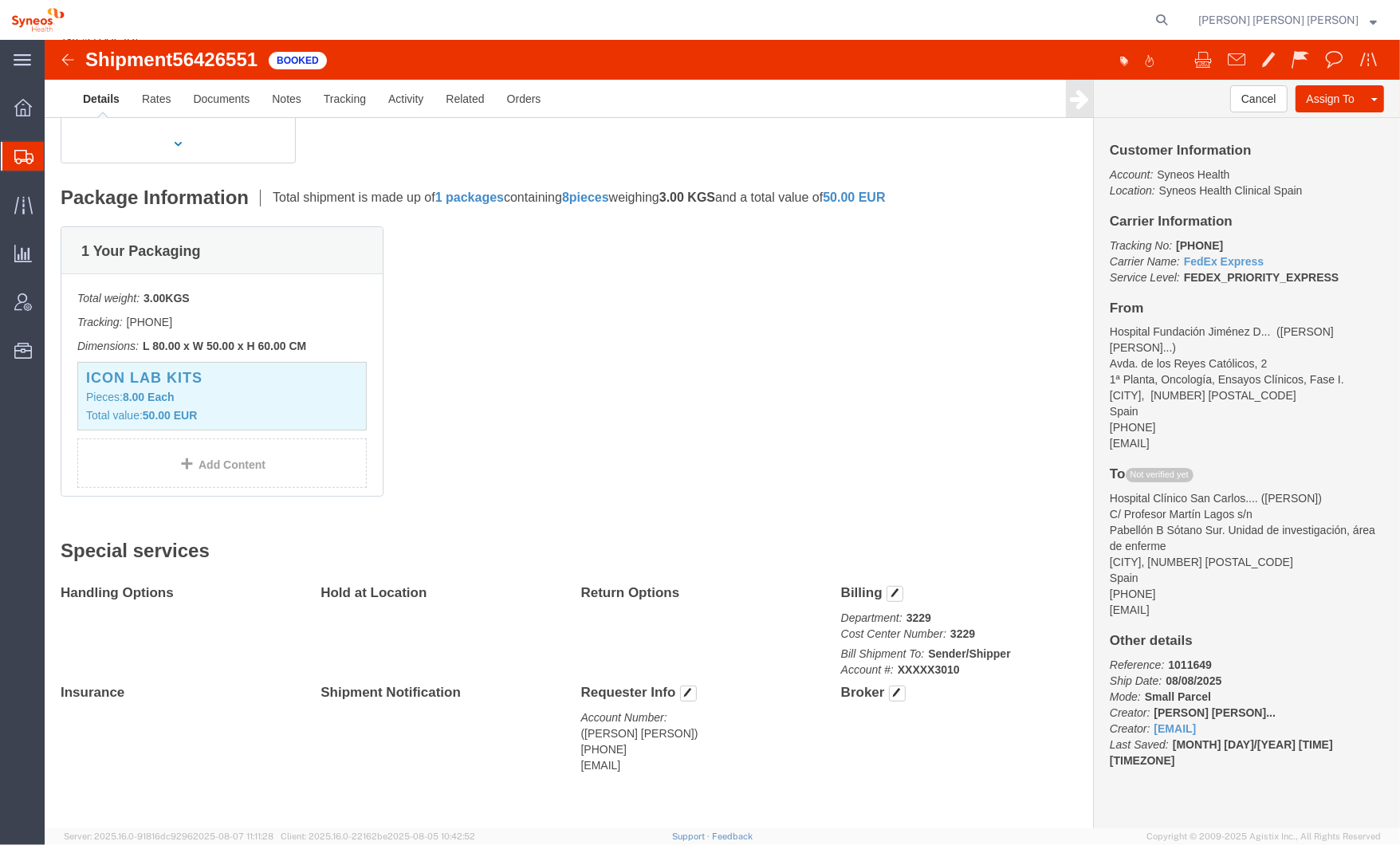 click 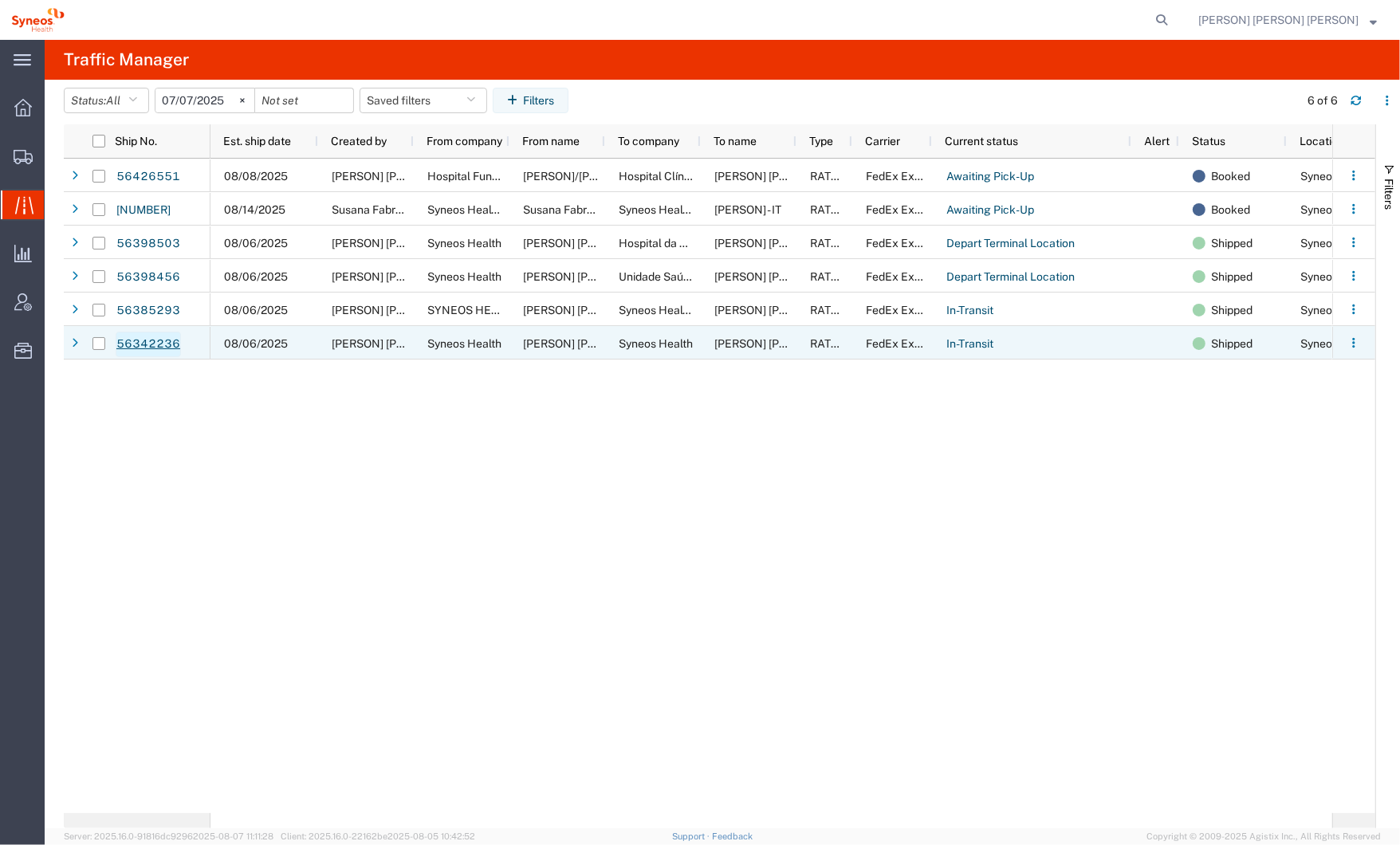 click on "56342236" 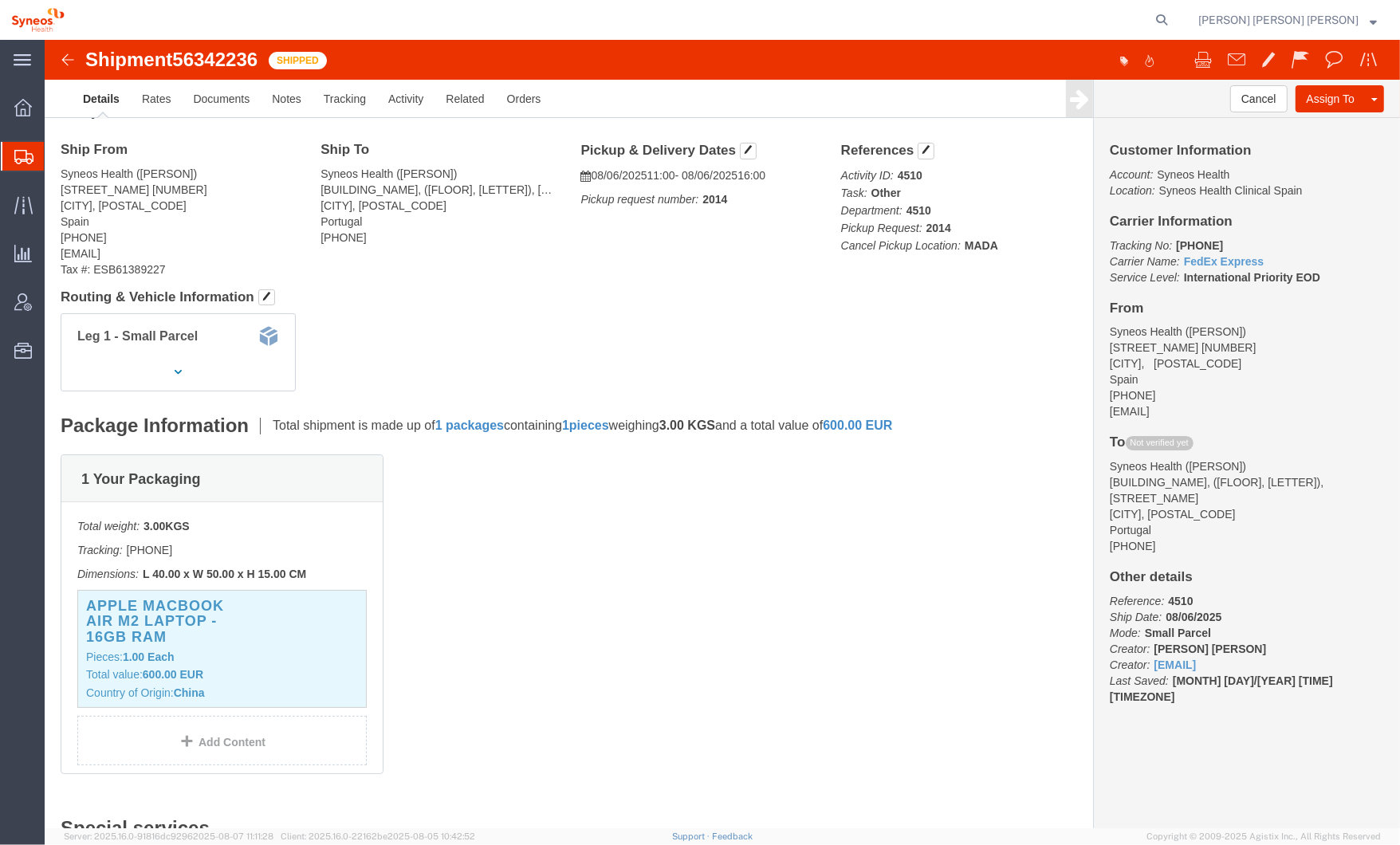 scroll, scrollTop: 0, scrollLeft: 0, axis: both 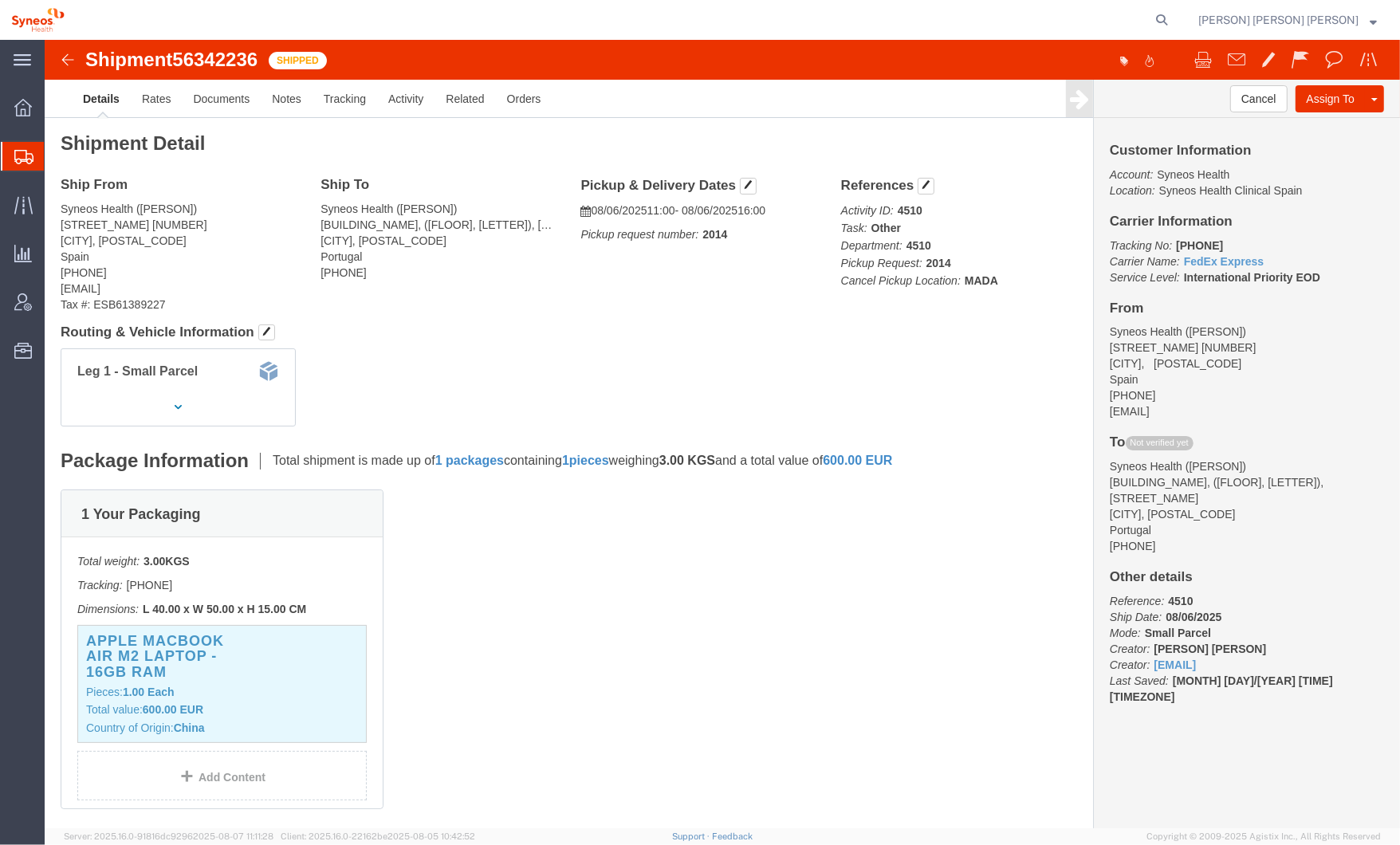 click 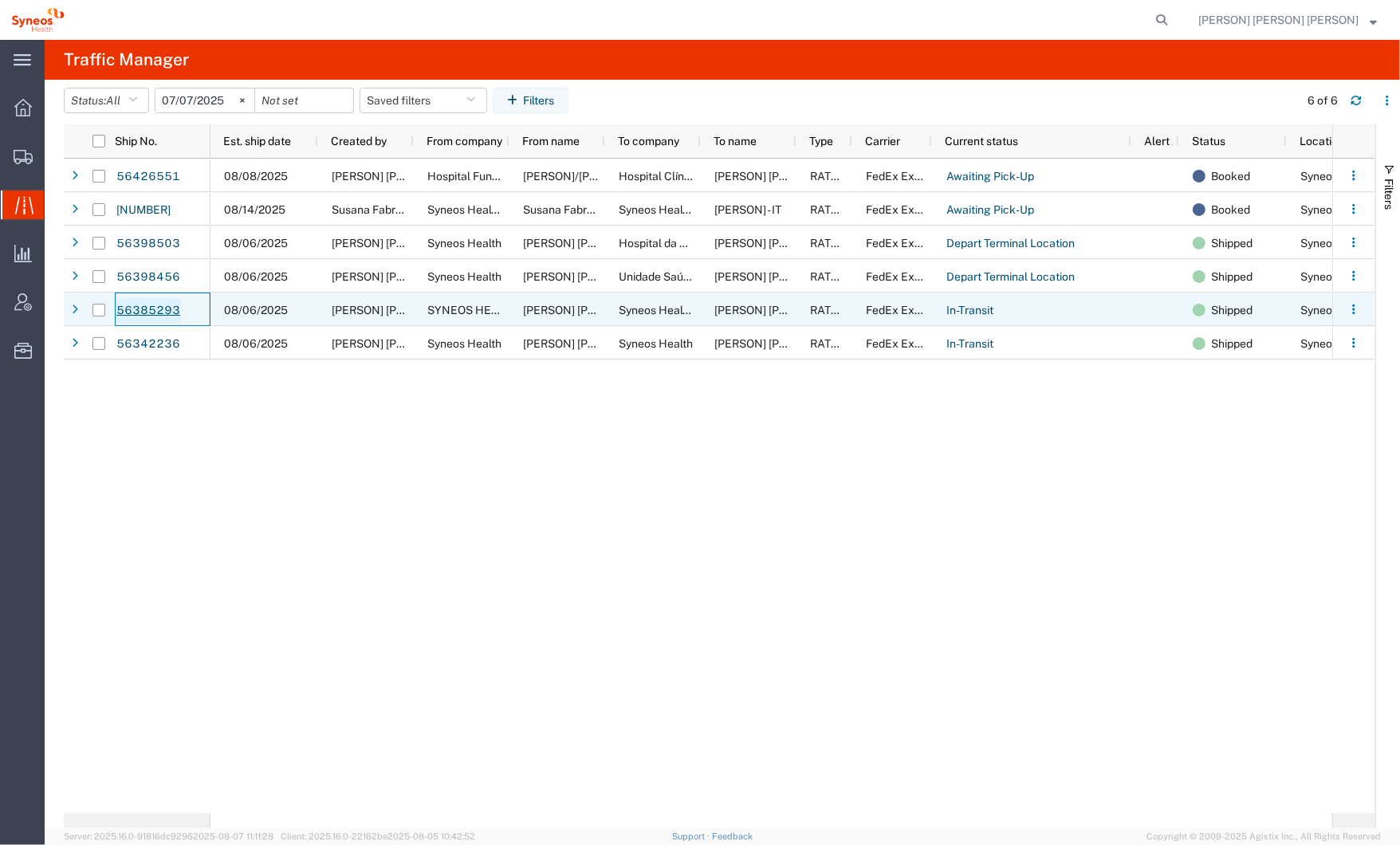 click on "56385293" 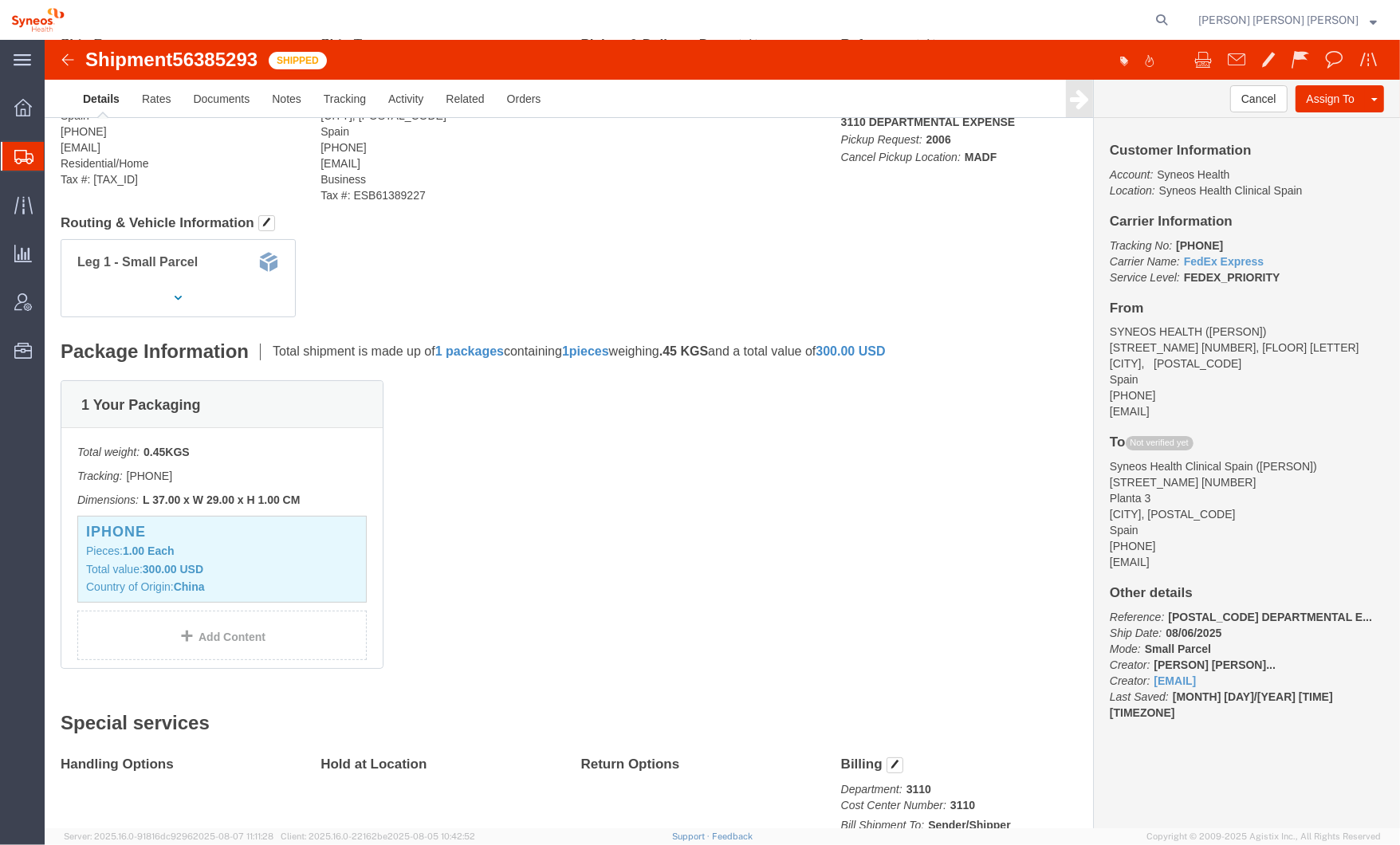 scroll, scrollTop: 117, scrollLeft: 0, axis: vertical 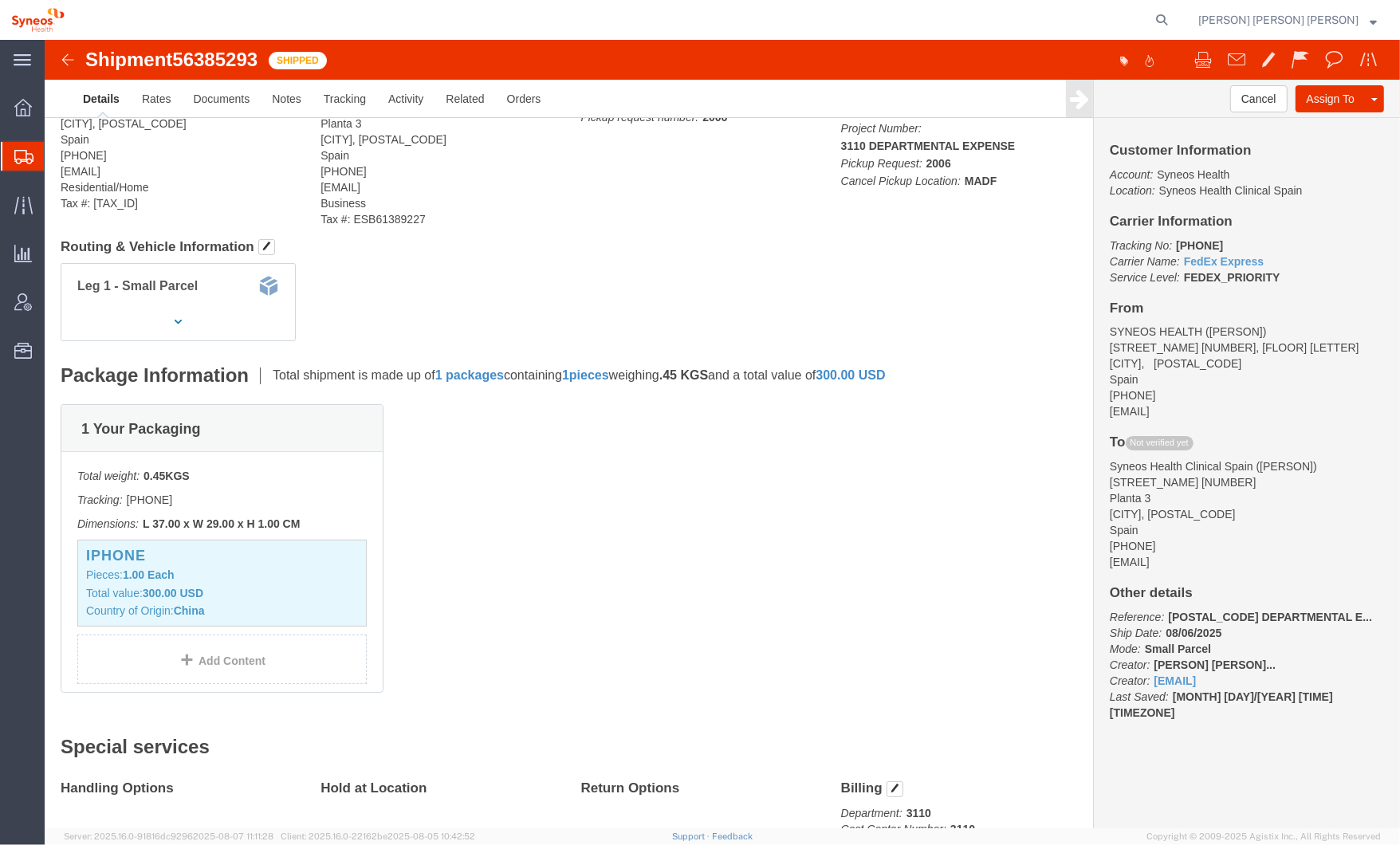 click 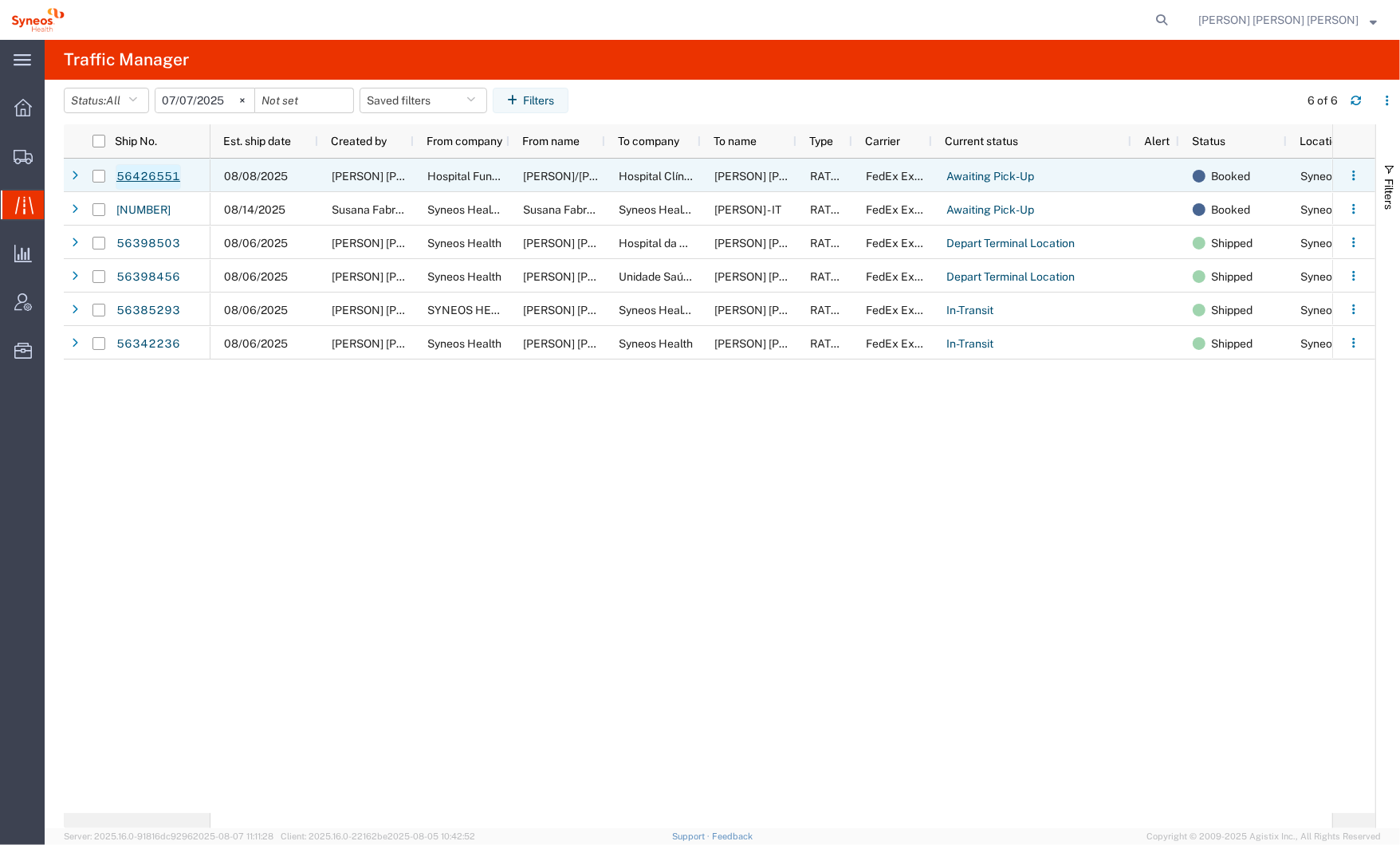 click on "56426551" 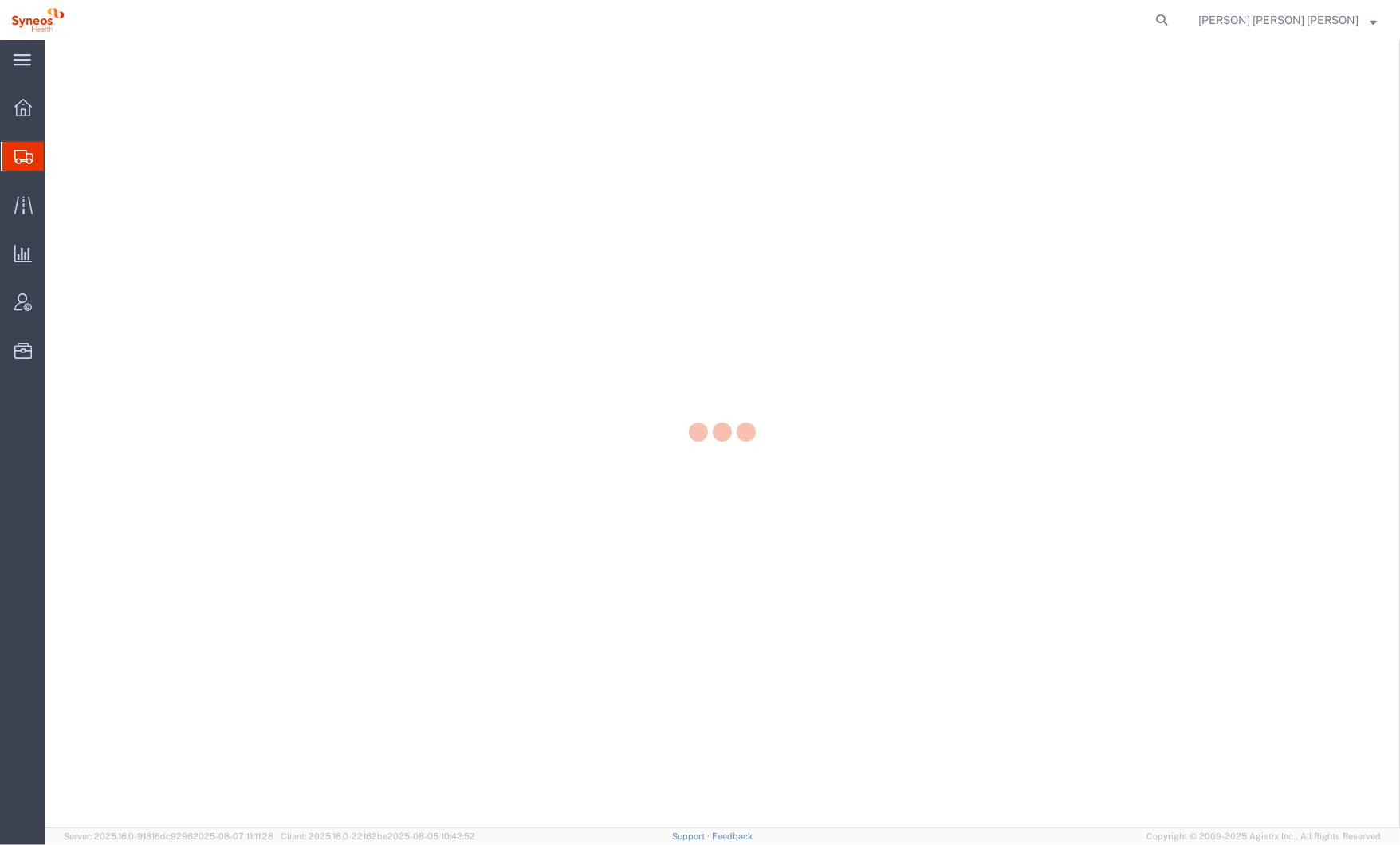 scroll, scrollTop: 0, scrollLeft: 0, axis: both 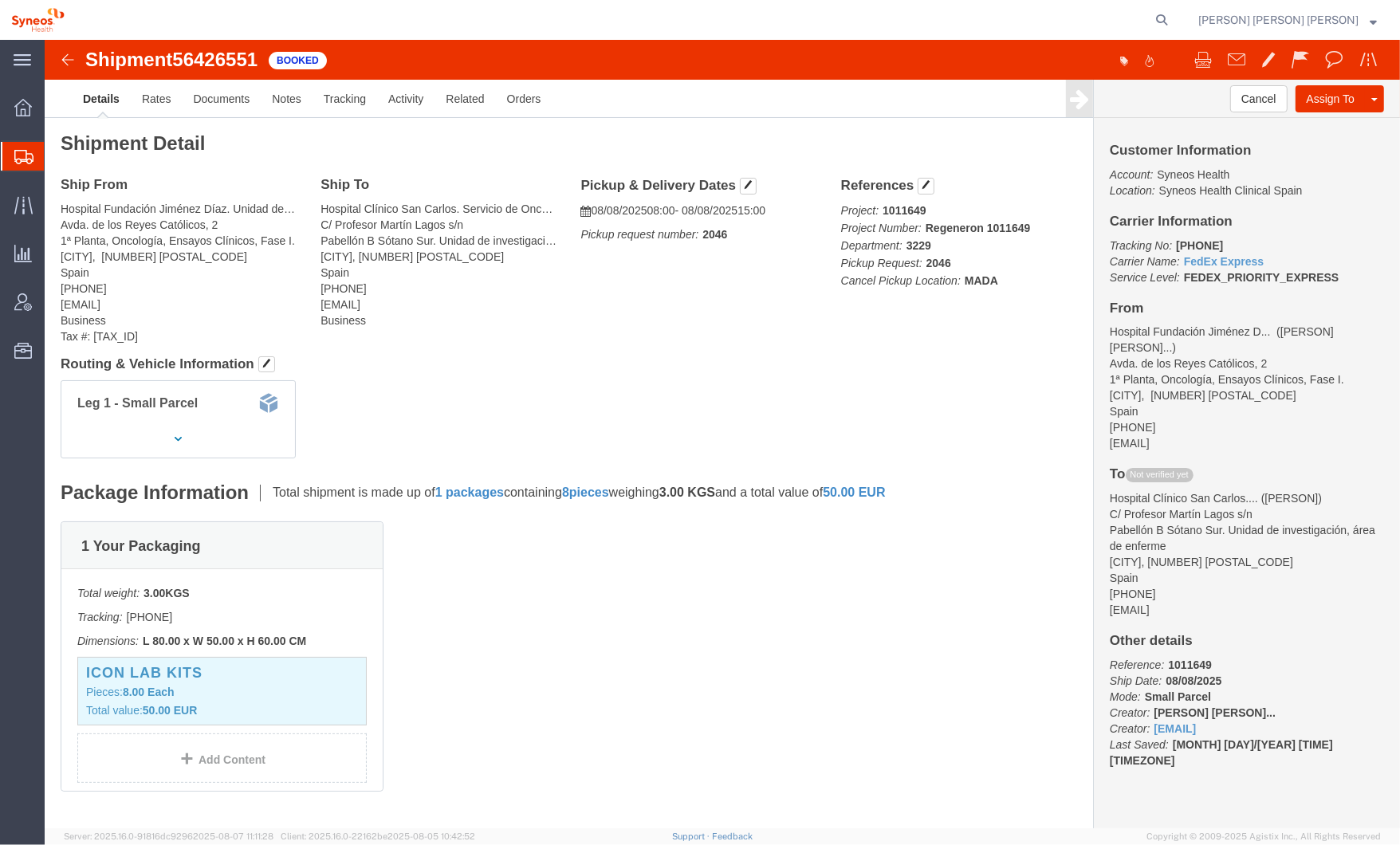 click 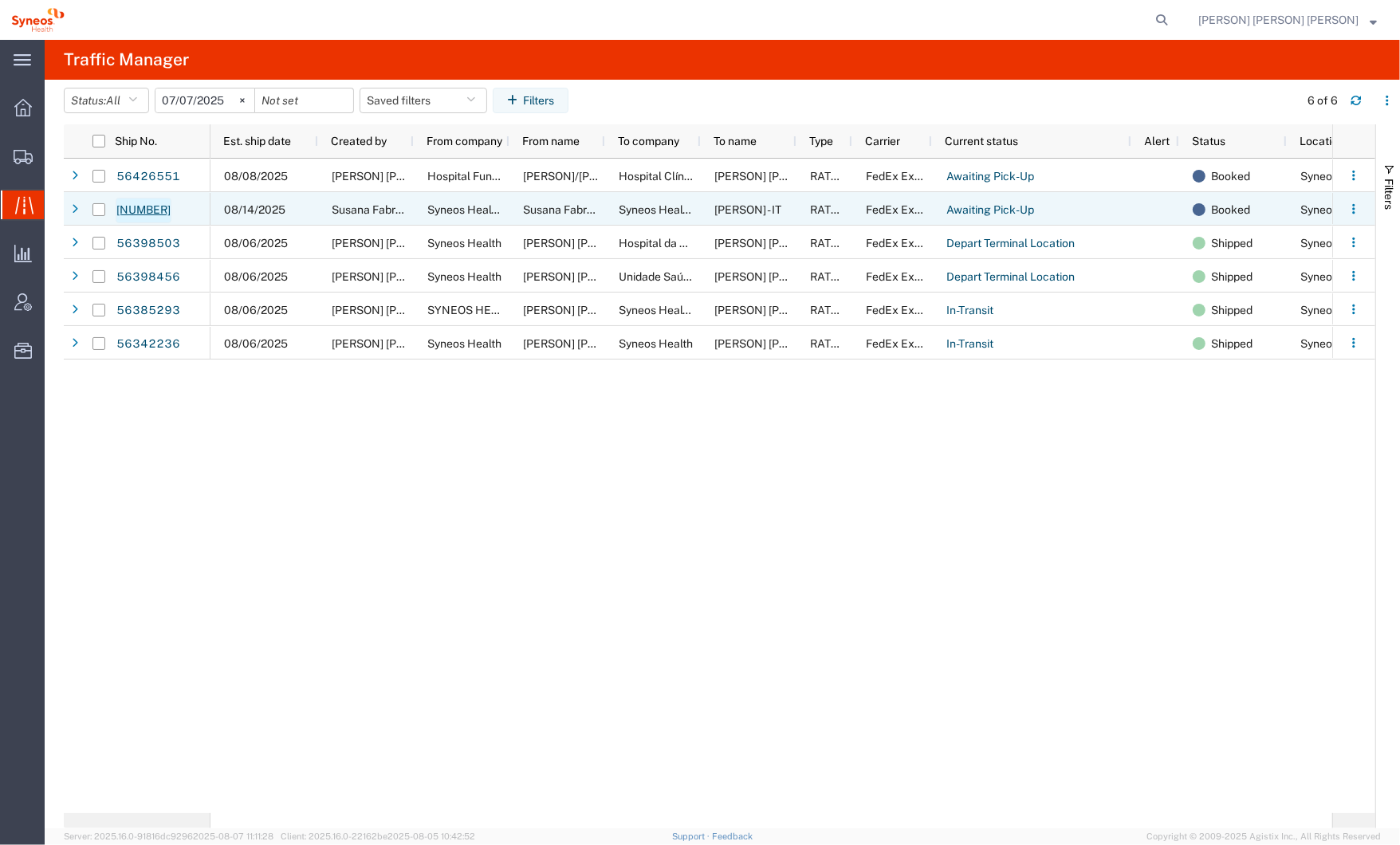 click on "[NUMBER]" 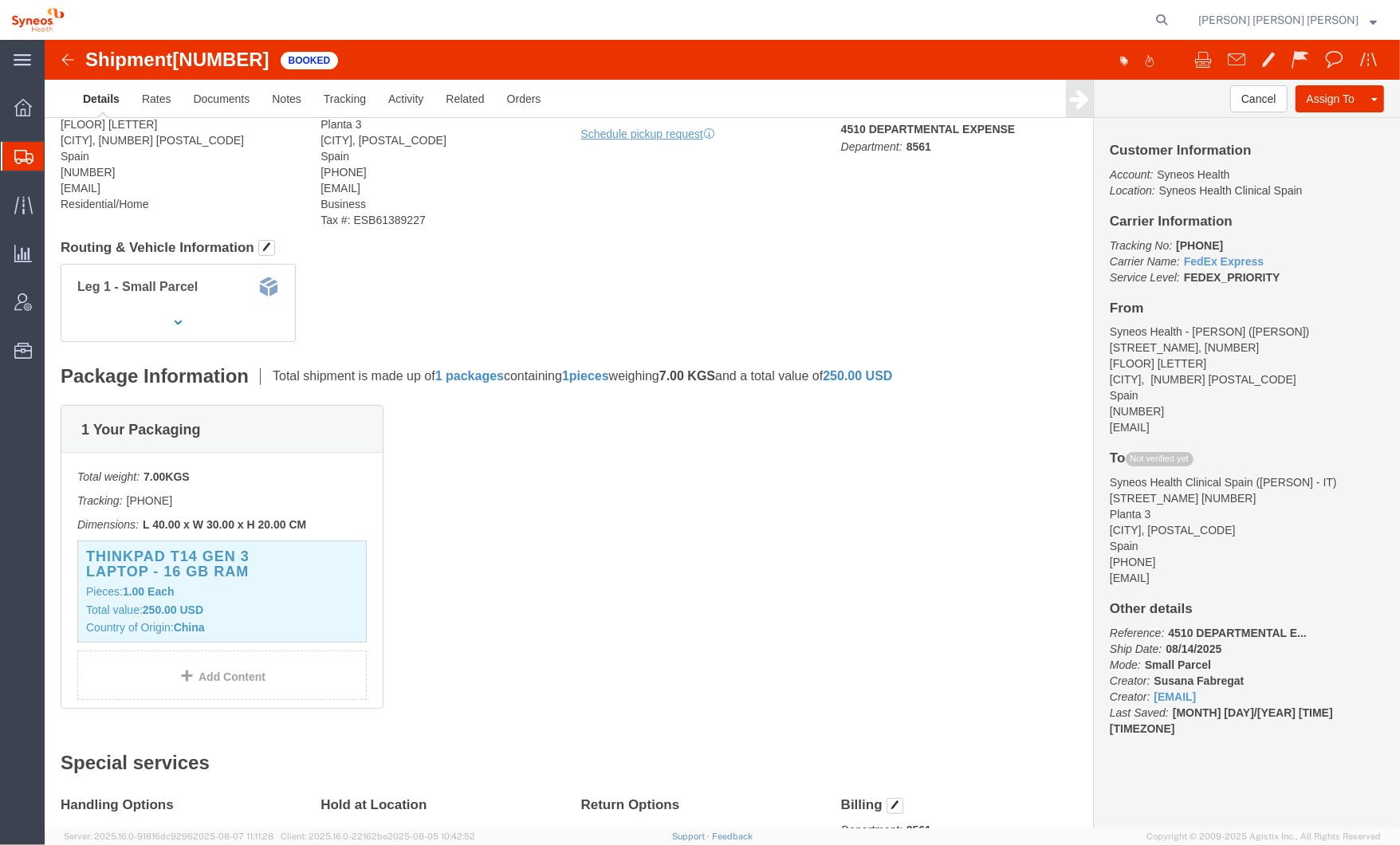 scroll, scrollTop: 0, scrollLeft: 0, axis: both 